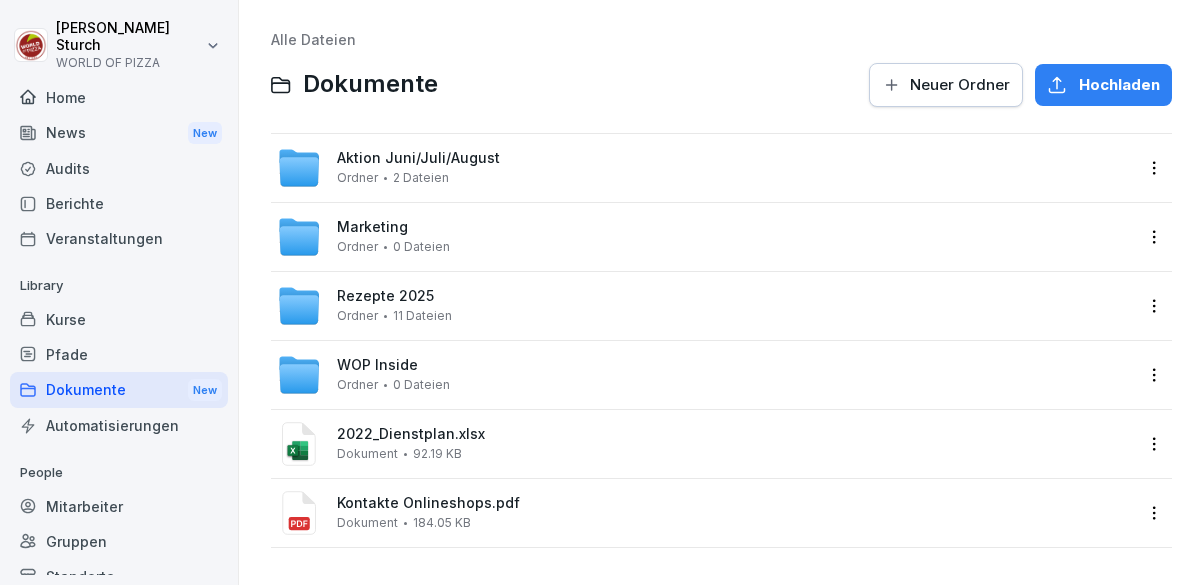 scroll, scrollTop: 0, scrollLeft: 0, axis: both 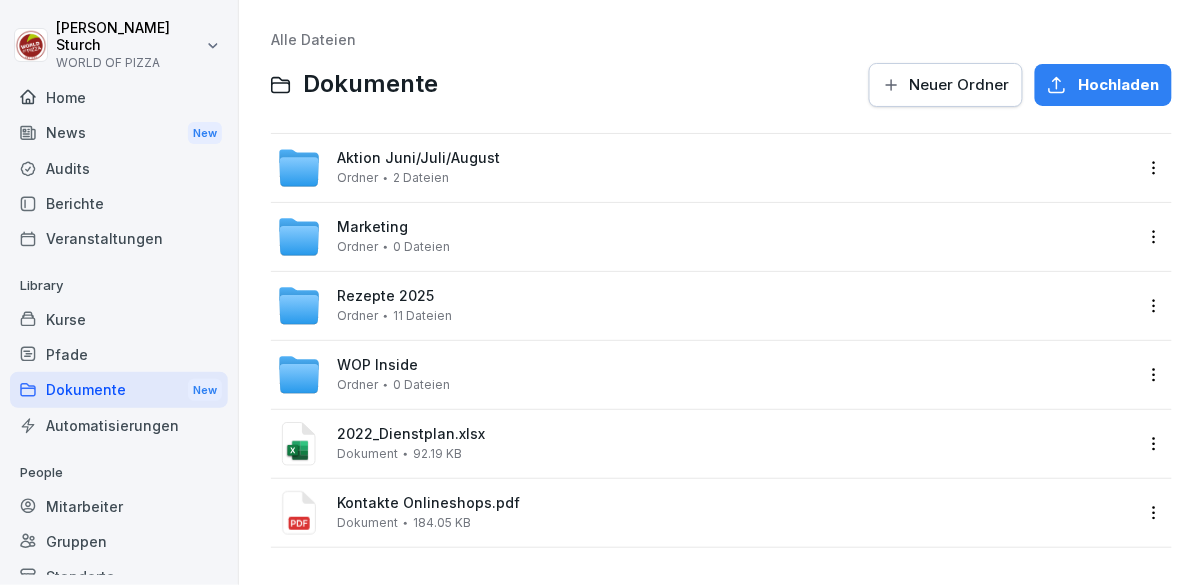 click on "Home" at bounding box center (119, 97) 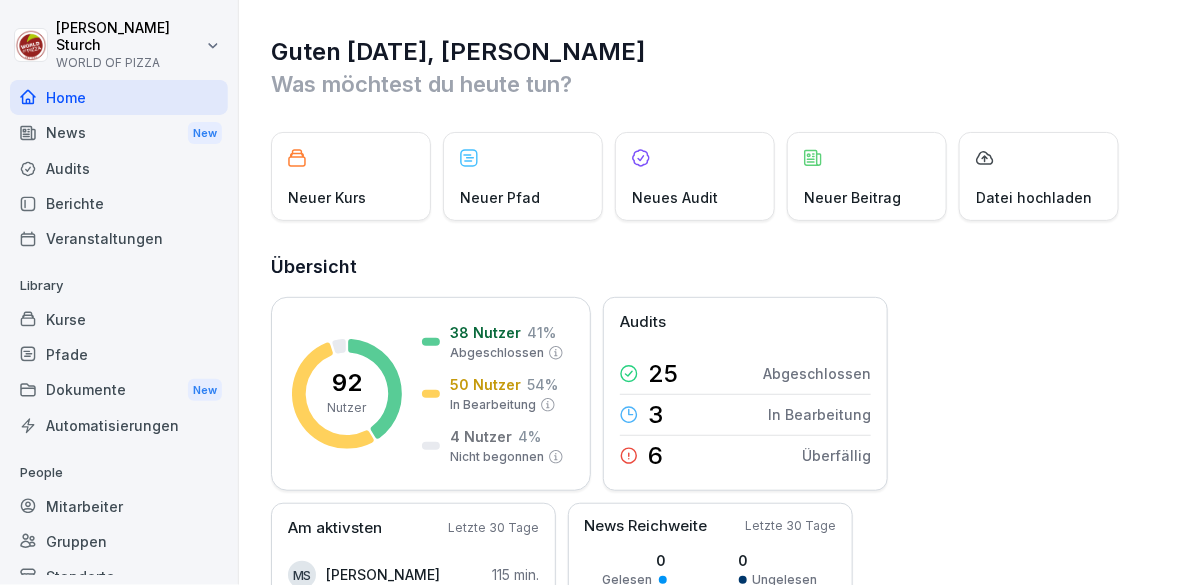 click on "Mitarbeiter" at bounding box center [119, 506] 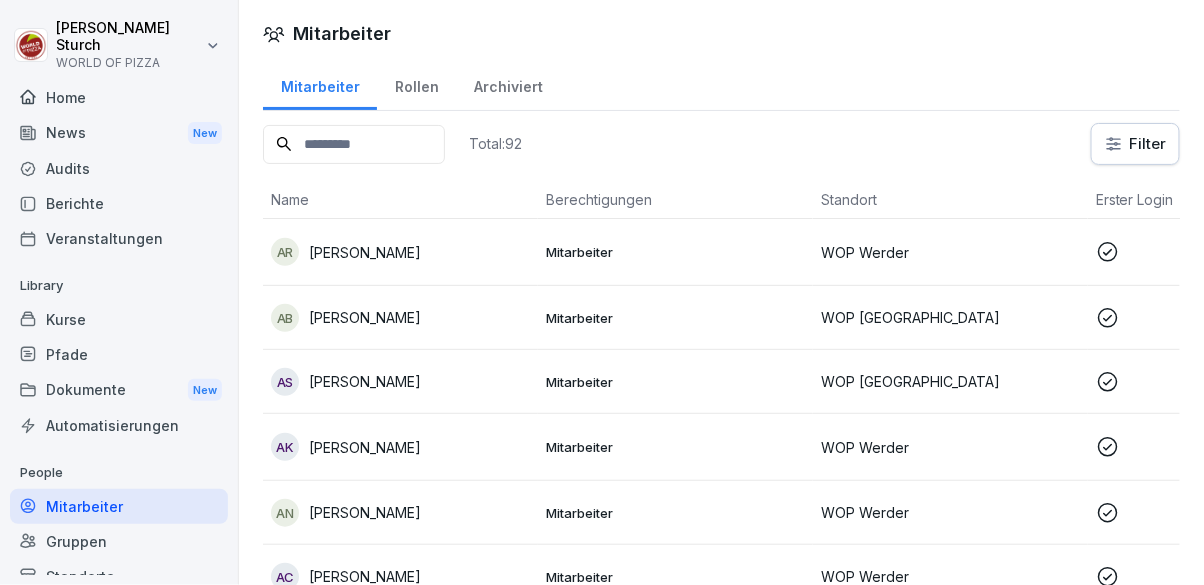 click on "[PERSON_NAME] WORLD OF PIZZA Home News New Audits Berichte Veranstaltungen Library Kurse Pfade Dokumente New Automatisierungen People Mitarbeiter Gruppen Standorte Support Einstellungen Mitarbeiter Mitarbeiter Rollen Archiviert Total:  92 Filter Name Berechtigungen Standort Erster Login Rolle AR [PERSON_NAME] Mitarbeiter WOP Werder Fahrer KFZ und Bike, Teamleiter, Fahrer KFZ AB [PERSON_NAME] Mitarbeiter WOP [GEOGRAPHIC_DATA] Fahrer nur BIKE AS [PERSON_NAME] Mitarbeiter WOP [GEOGRAPHIC_DATA] Fahrer KFZ und Bike AK [PERSON_NAME] Mitarbeiter WOP Werder Fahrer KFZ und Bike, Innendienst, Fuhrparkleiter AN [PERSON_NAME] Mitarbeiter WOP Werder Fahrer KFZ AC [PERSON_NAME] Mitarbeiter WOP Werder Teamleiter, Innendienst AK [PERSON_NAME] Mitarbeiter WOP Werder Fahrer nur BIKE AM [PERSON_NAME] Mitarbeiter WOP [GEOGRAPHIC_DATA] Fahrer KFZ und Bike BY [PERSON_NAME] Mitarbeiter WOP [GEOGRAPHIC_DATA] Fahrer KFZ BM [PERSON_NAME] Mitarbeiter WOP Werder Fahrer KFZ BN [PERSON_NAME] Mitarbeiter WOP [GEOGRAPHIC_DATA] Fahrer KFZ und Bike" at bounding box center [602, 292] 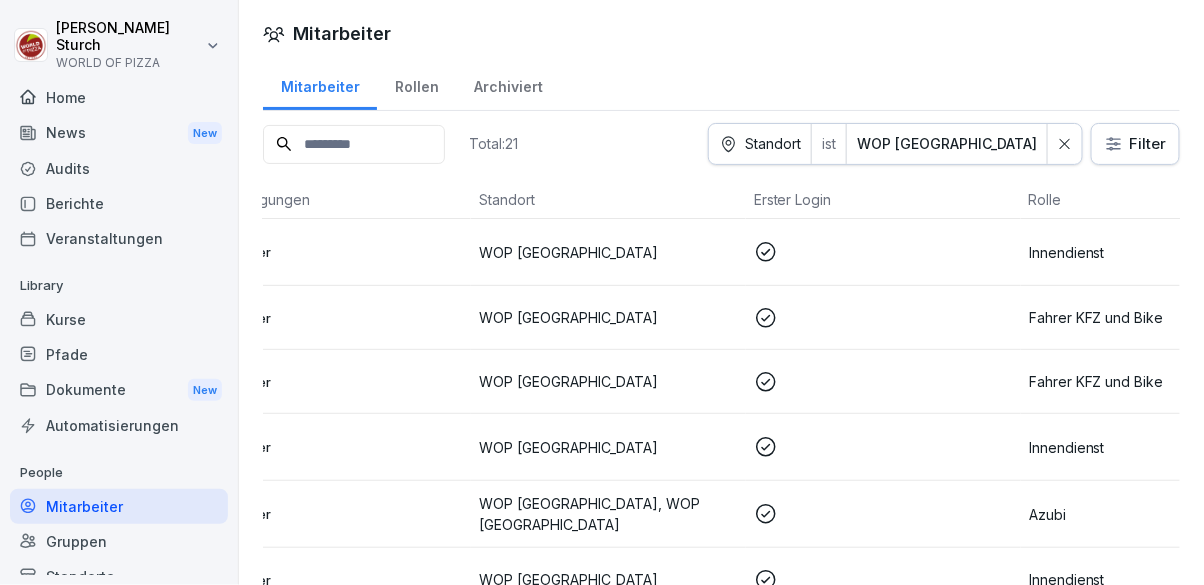 scroll, scrollTop: 0, scrollLeft: 0, axis: both 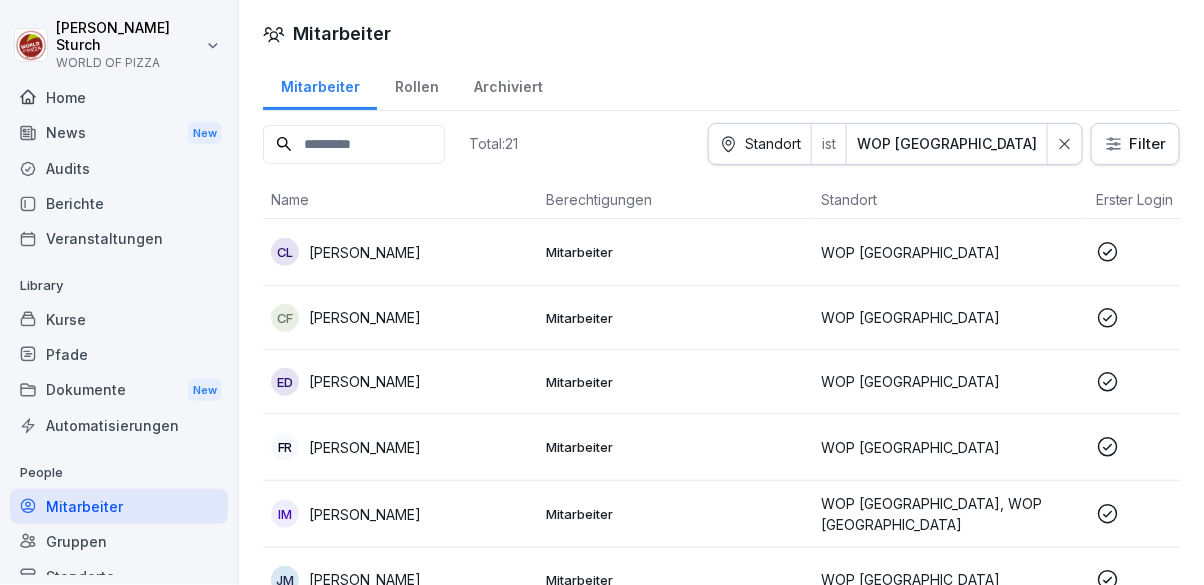 click on "CL [PERSON_NAME]" at bounding box center (400, 252) 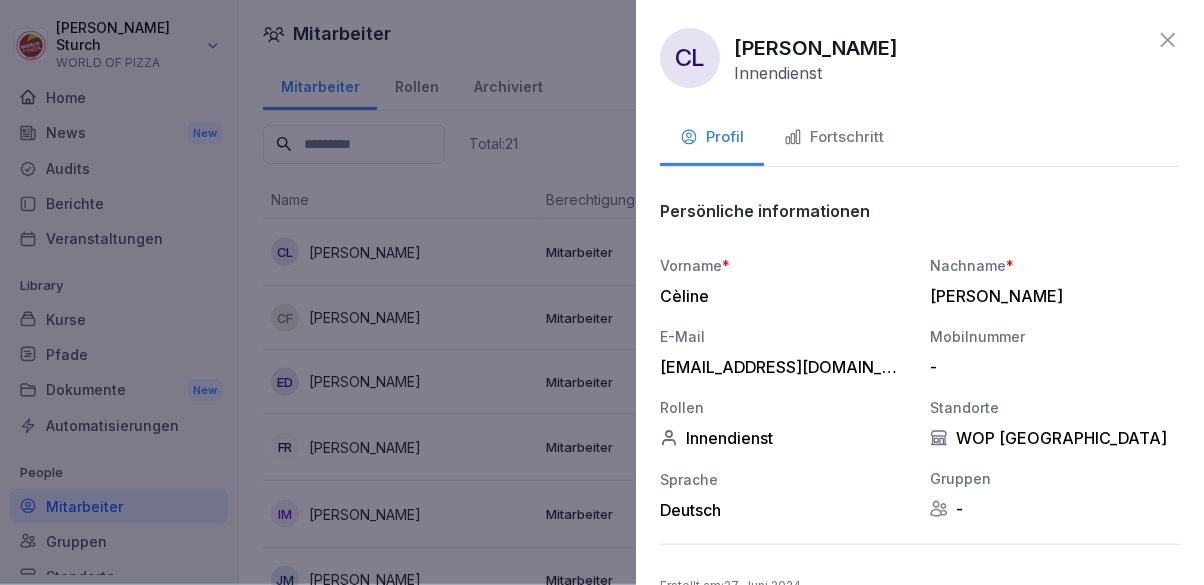 scroll, scrollTop: 37, scrollLeft: 0, axis: vertical 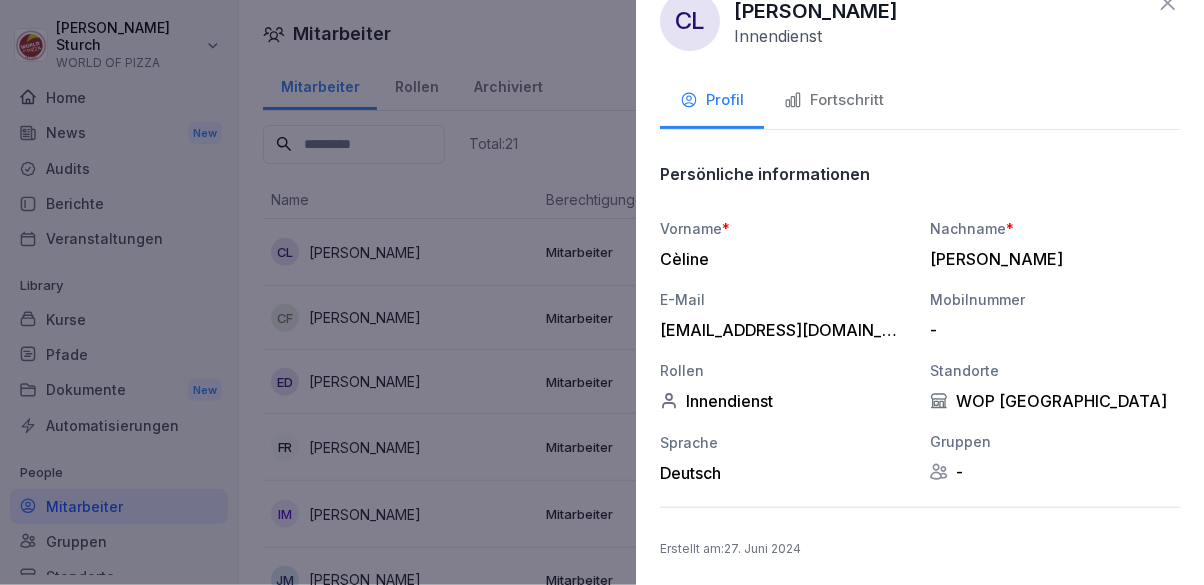 click on "Fortschritt" at bounding box center [834, 100] 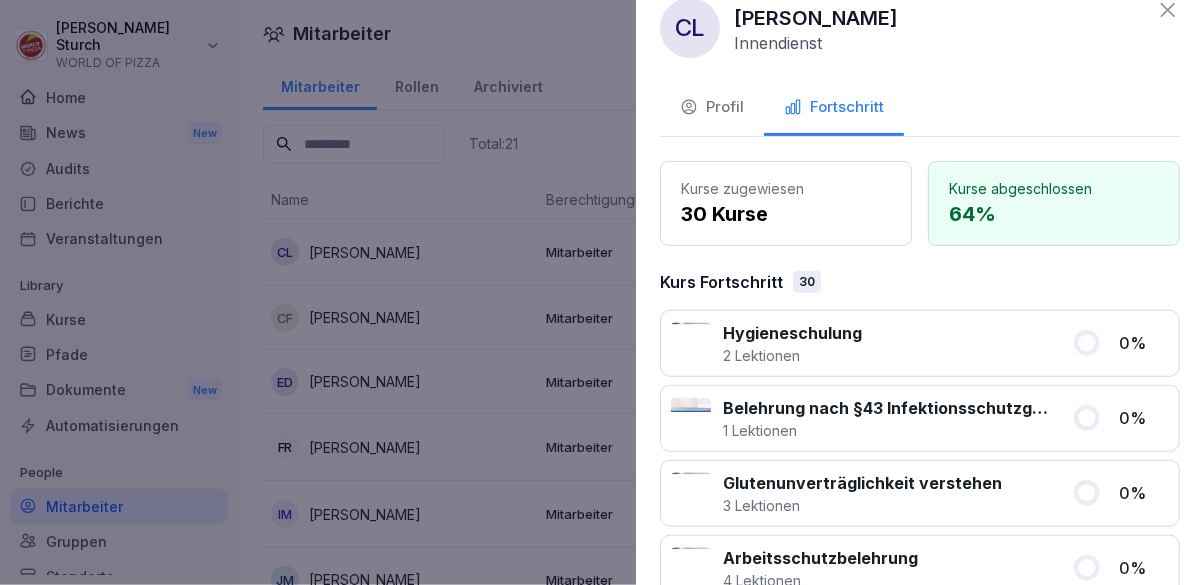 scroll, scrollTop: 0, scrollLeft: 0, axis: both 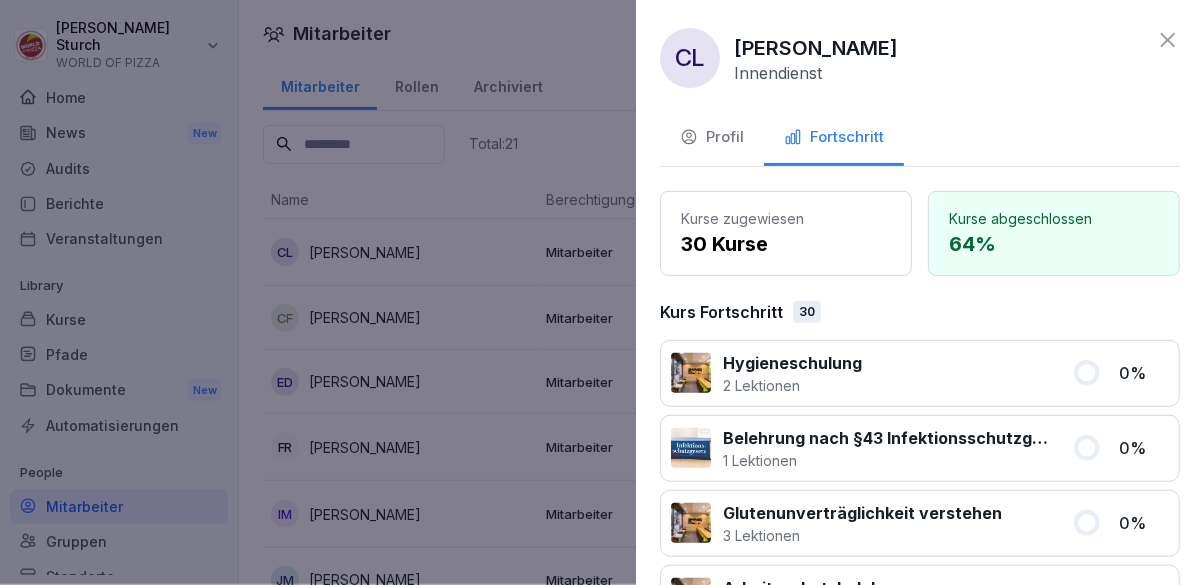 click at bounding box center [602, 292] 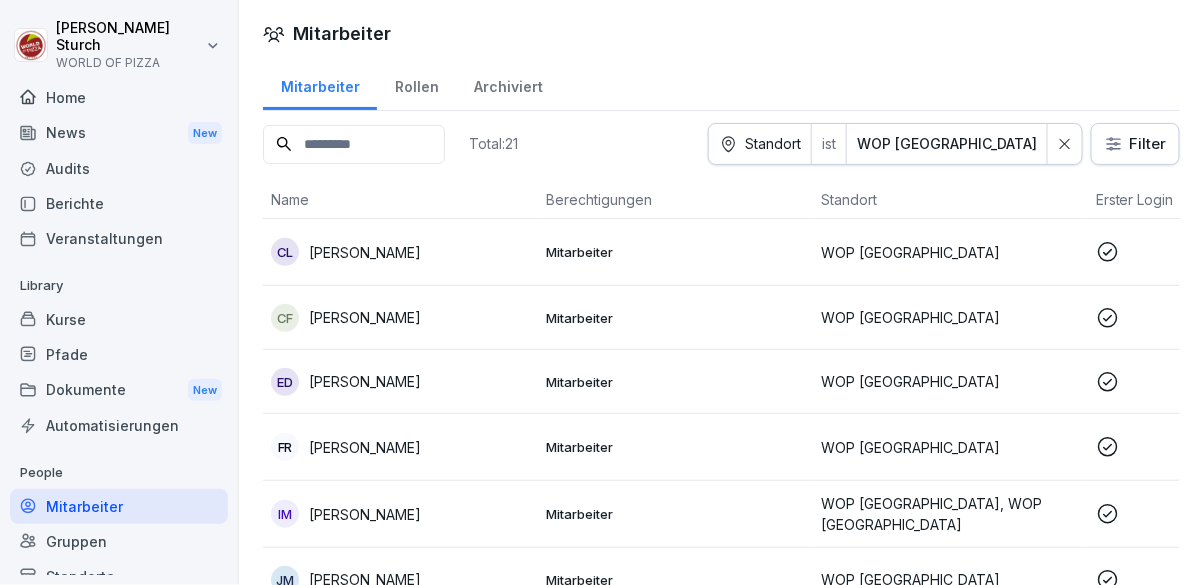 click on "[PERSON_NAME]" at bounding box center (365, 317) 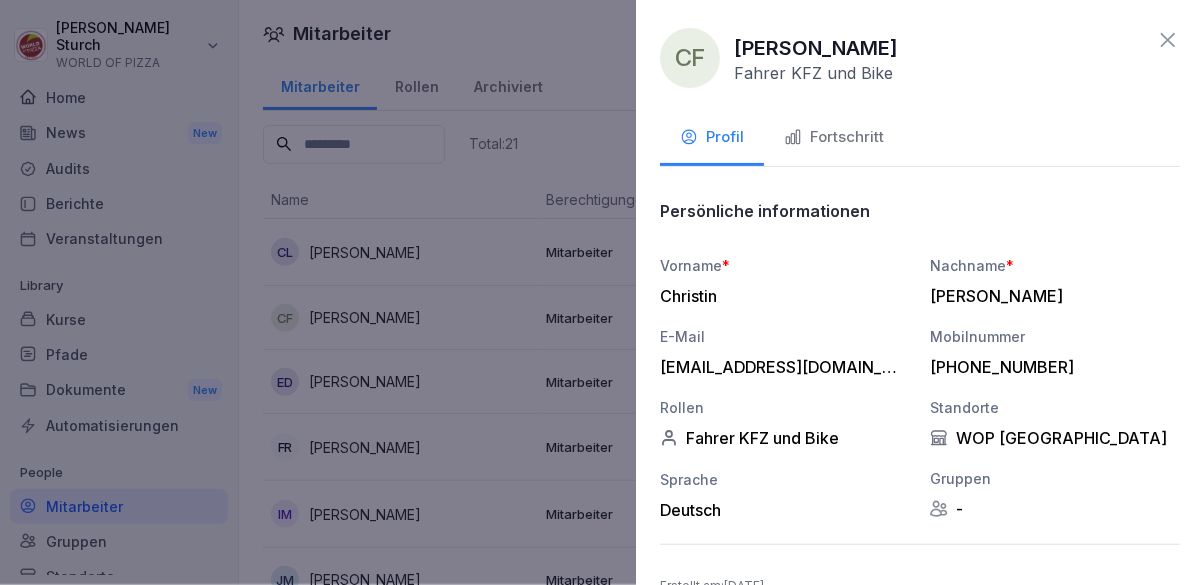 click on "Fortschritt" at bounding box center (834, 139) 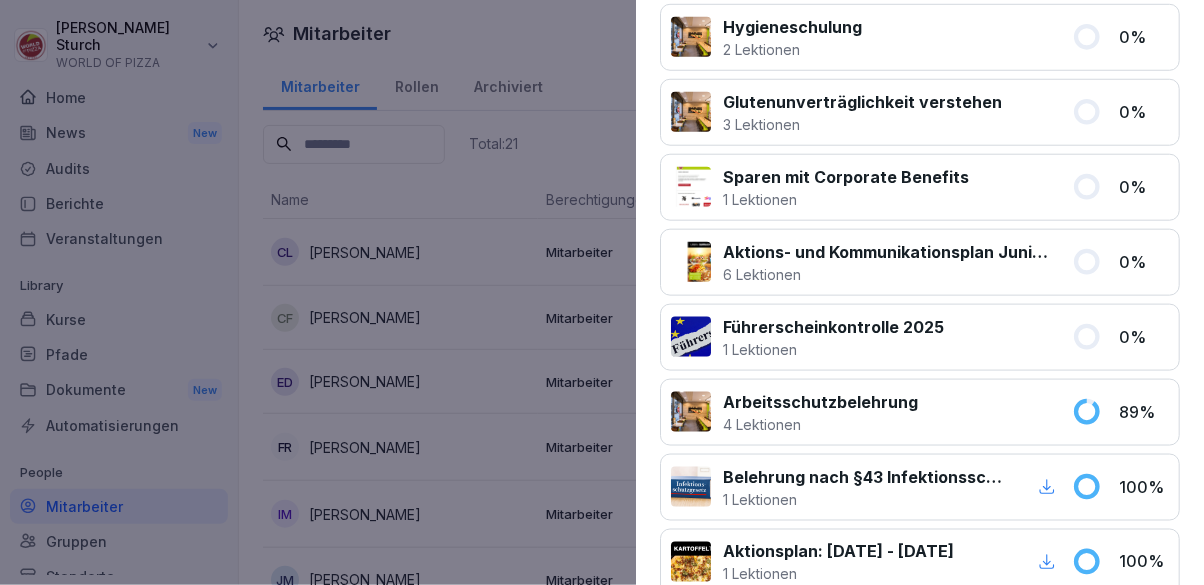 scroll, scrollTop: 0, scrollLeft: 0, axis: both 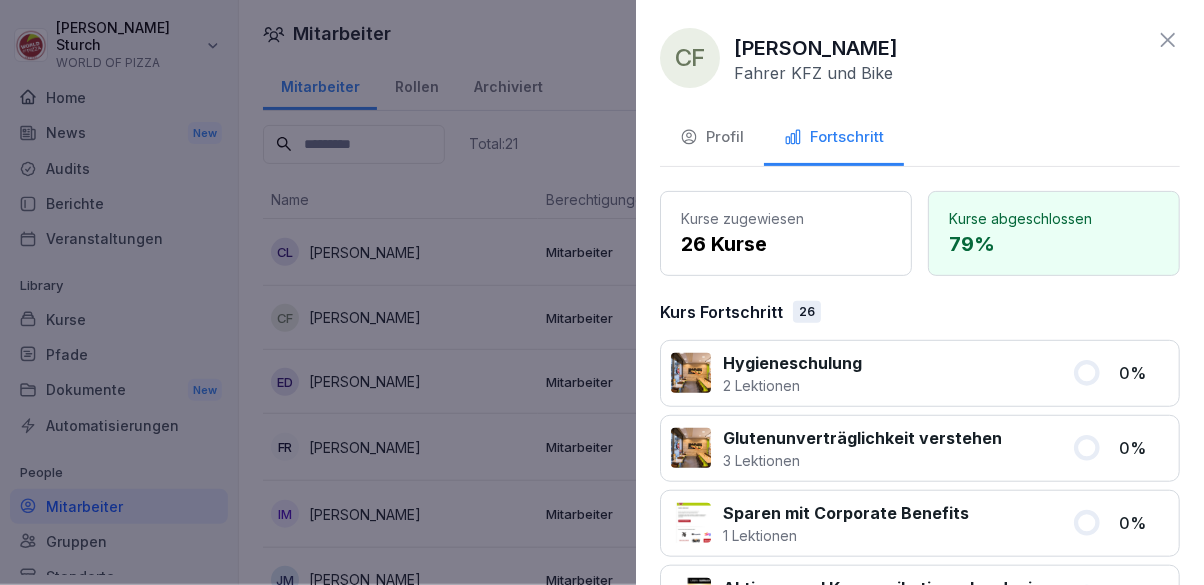 click at bounding box center (602, 292) 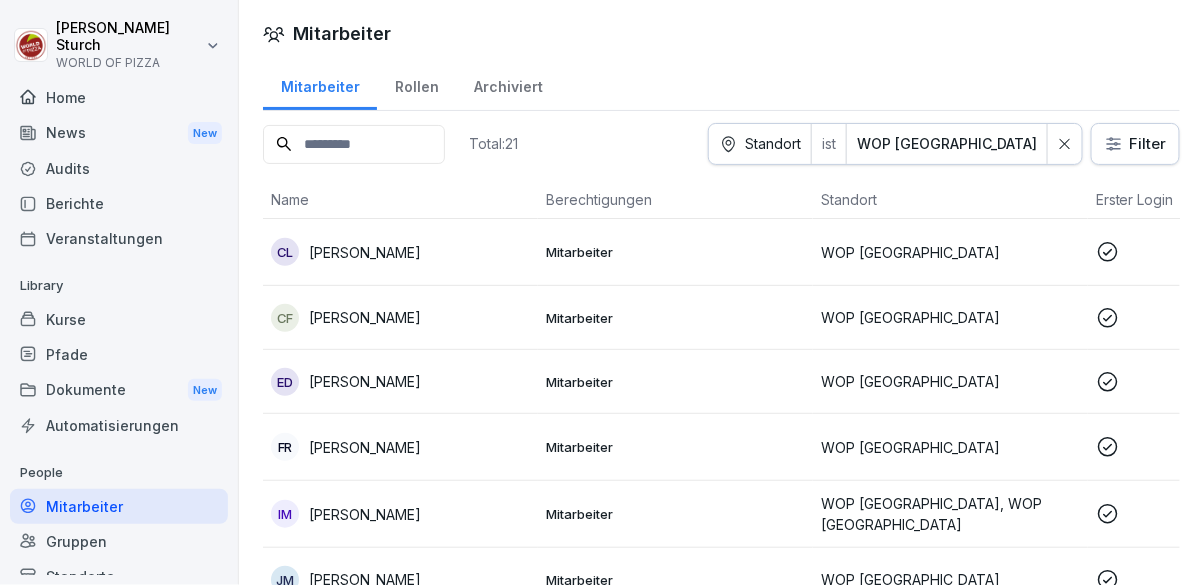 click on "[PERSON_NAME]" at bounding box center [365, 381] 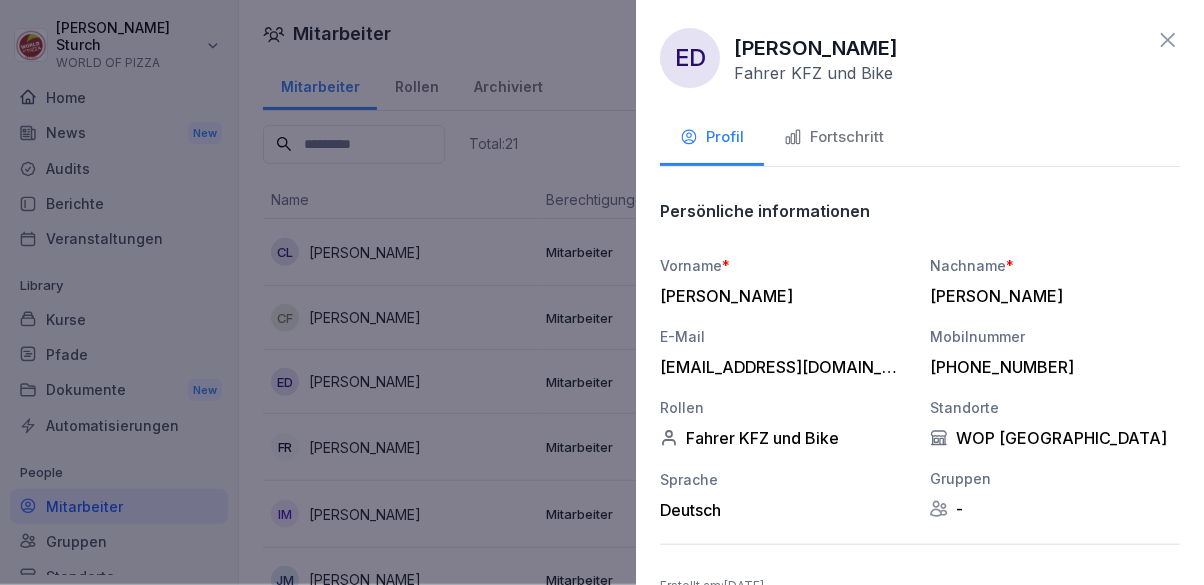click on "Fortschritt" at bounding box center [834, 137] 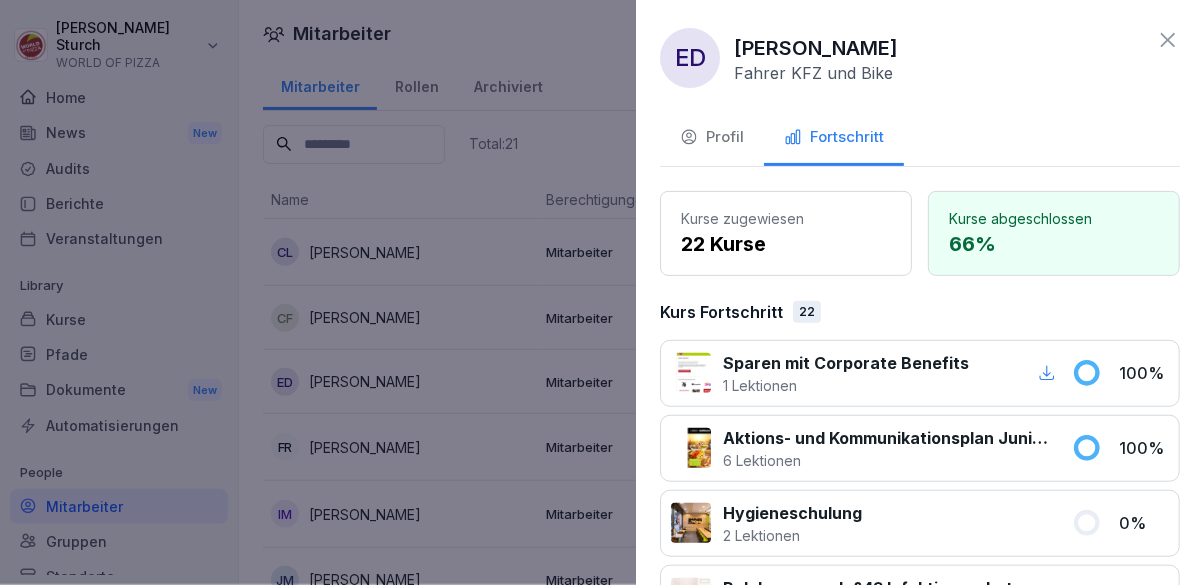 click at bounding box center [602, 292] 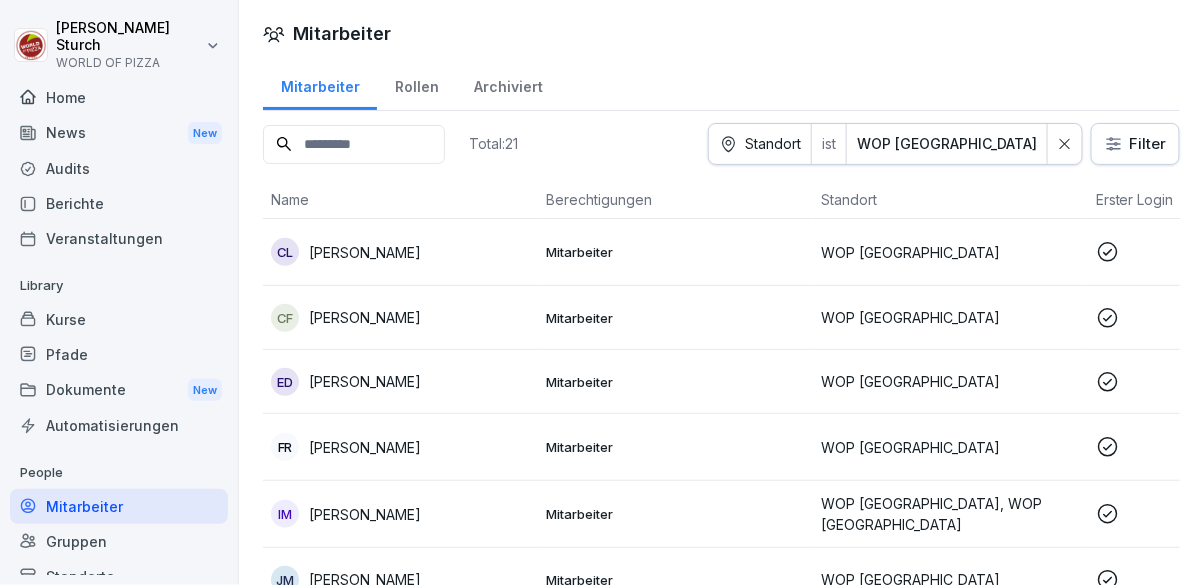 click on "[PERSON_NAME]" at bounding box center (365, 447) 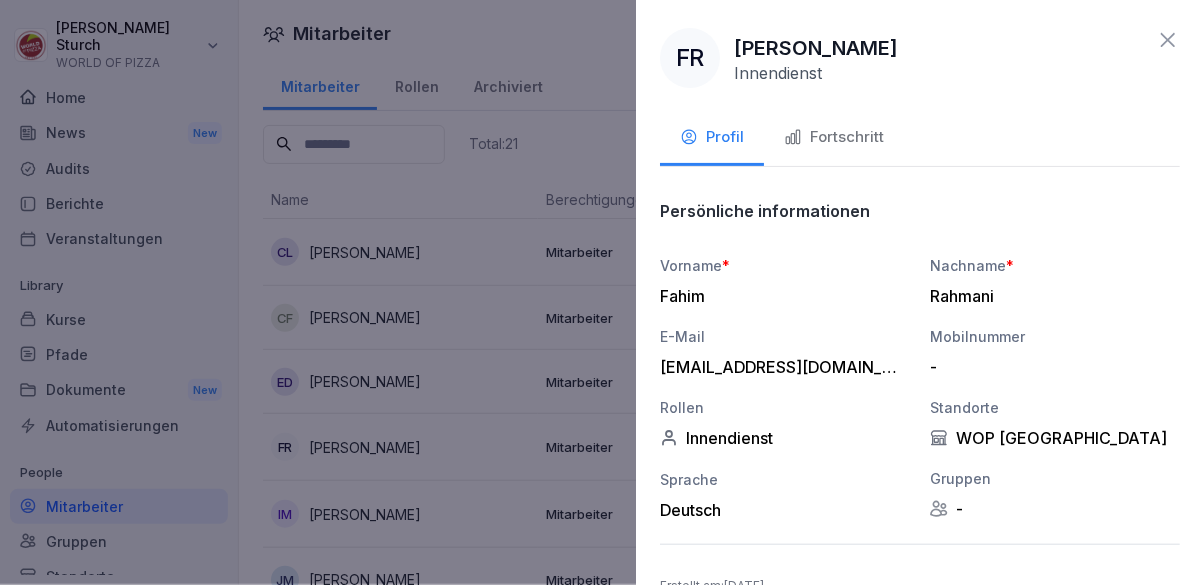 click on "Fortschritt" at bounding box center (834, 137) 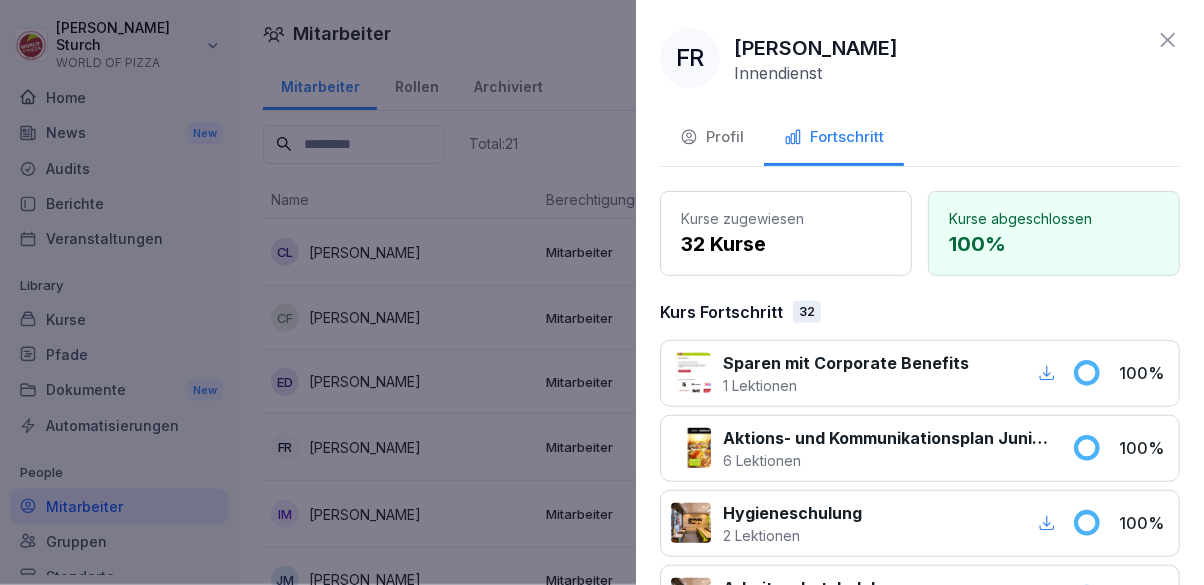 click at bounding box center (602, 292) 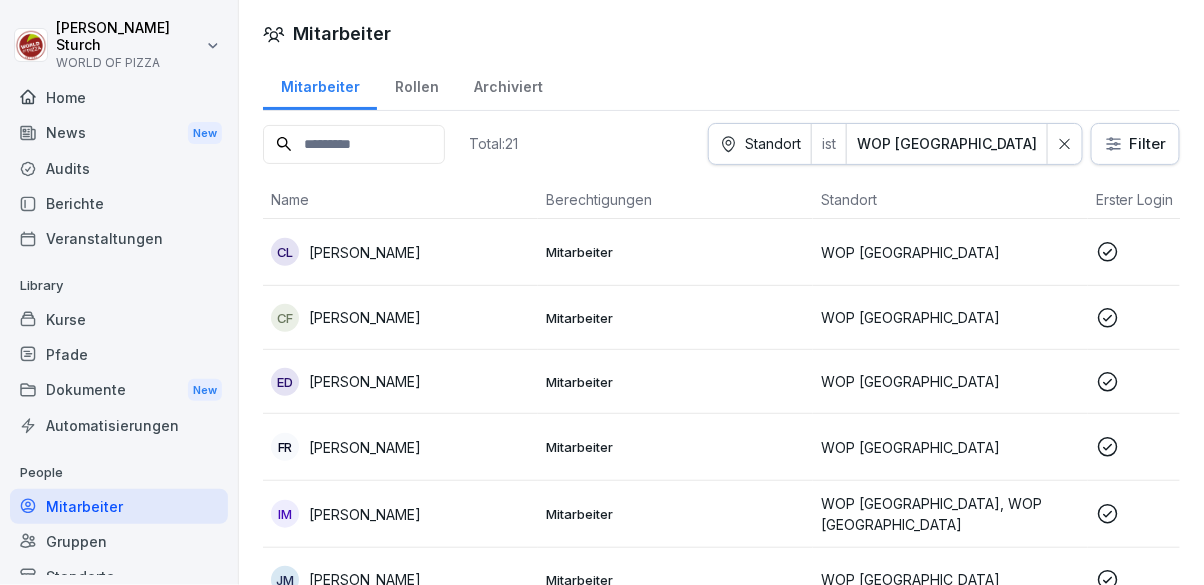 click on "[PERSON_NAME]" at bounding box center [365, 514] 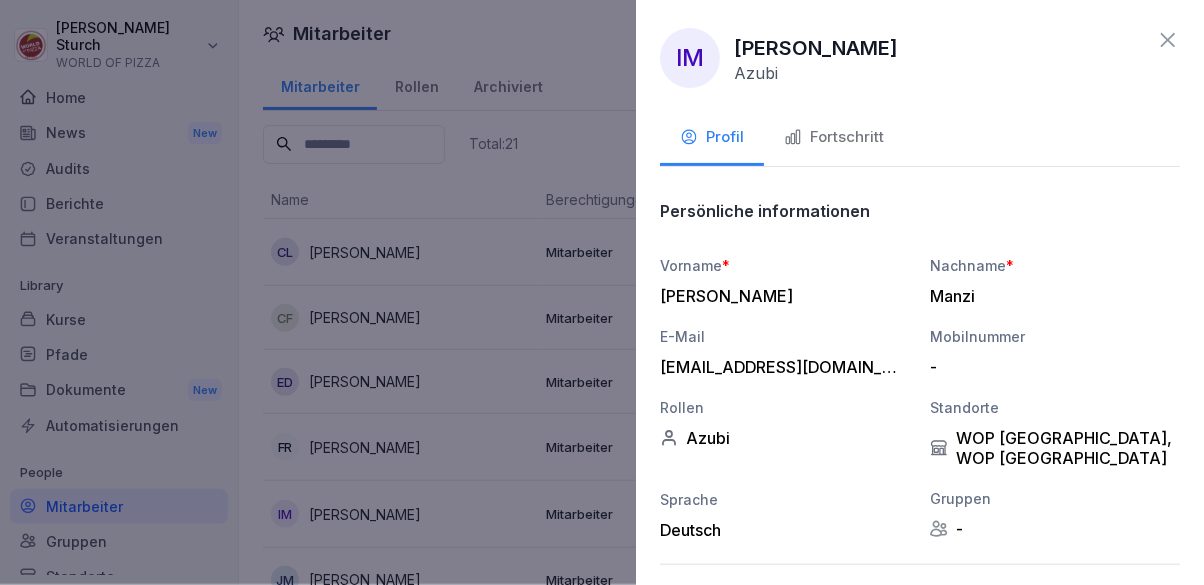 click at bounding box center [602, 292] 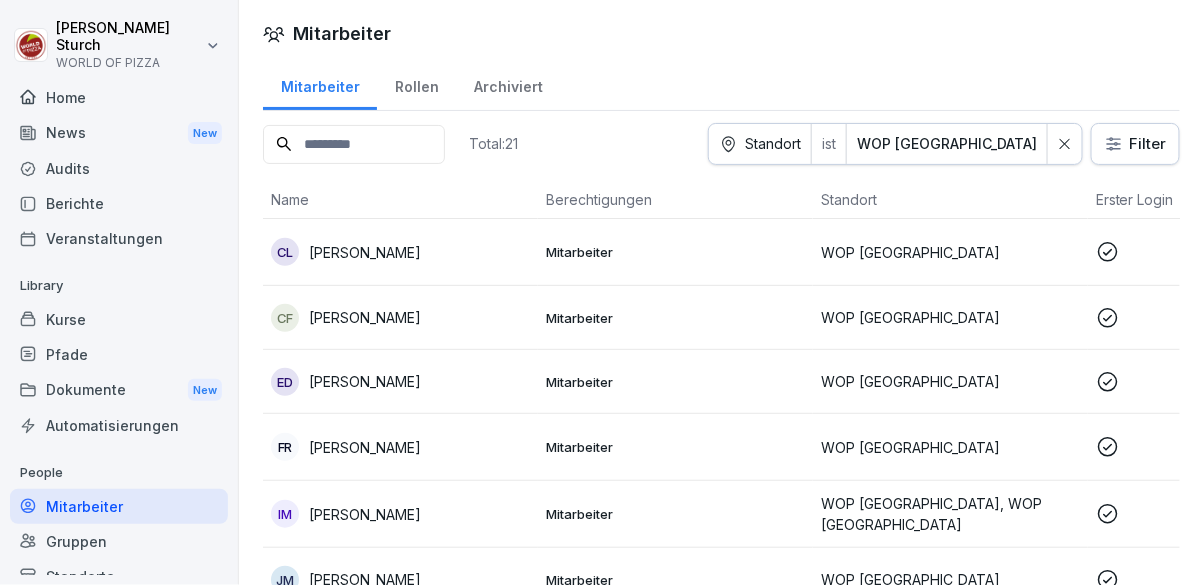 scroll, scrollTop: 0, scrollLeft: 0, axis: both 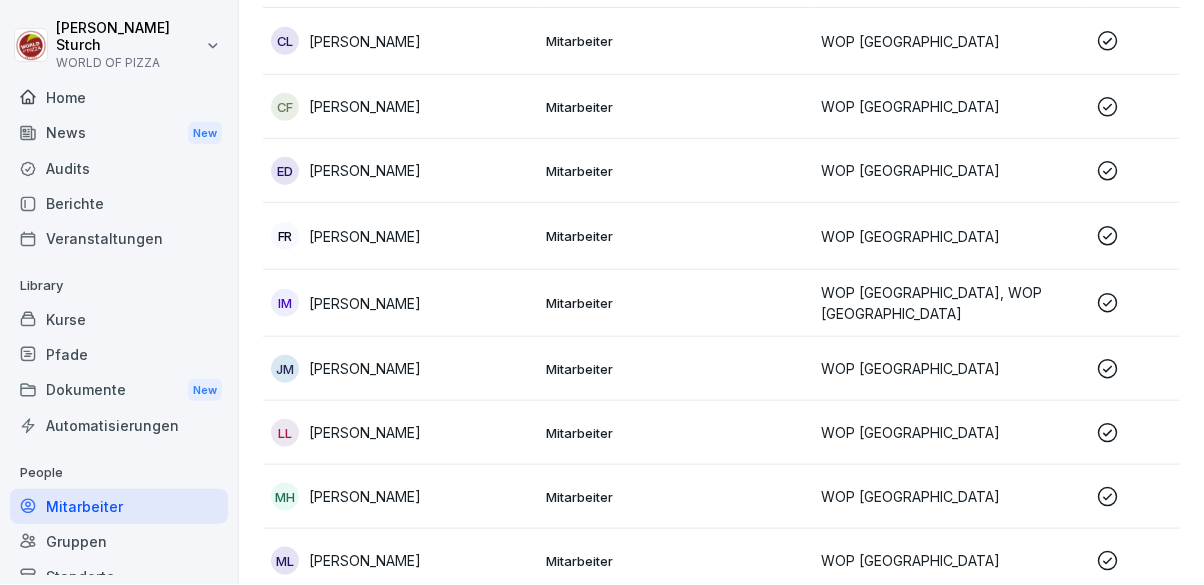 click on "[PERSON_NAME]" at bounding box center [365, 368] 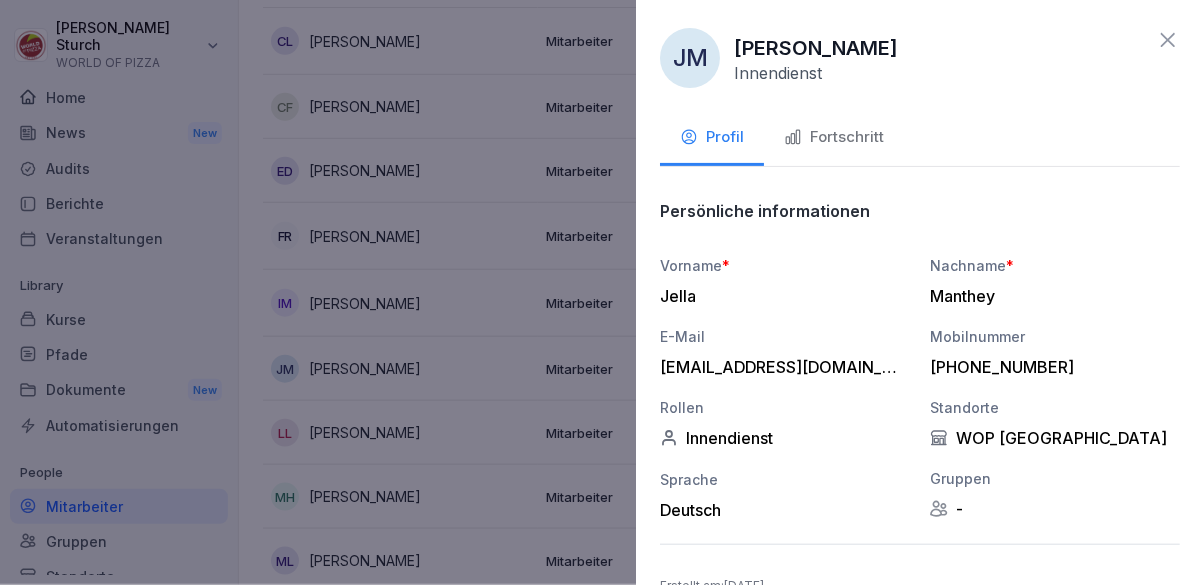 click on "Fortschritt" at bounding box center [834, 137] 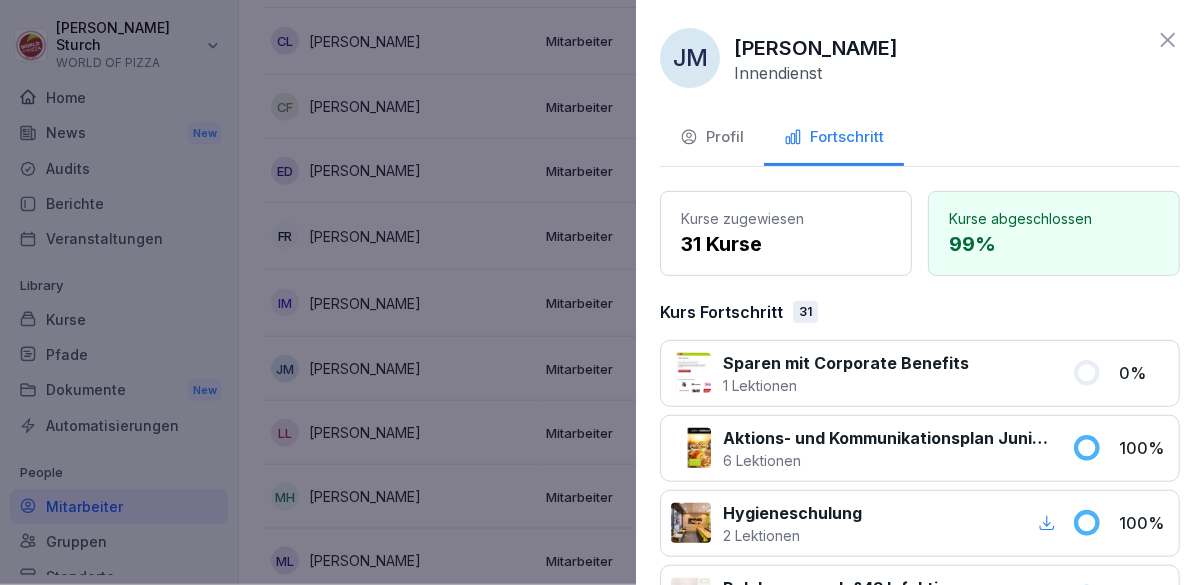 click at bounding box center [602, 292] 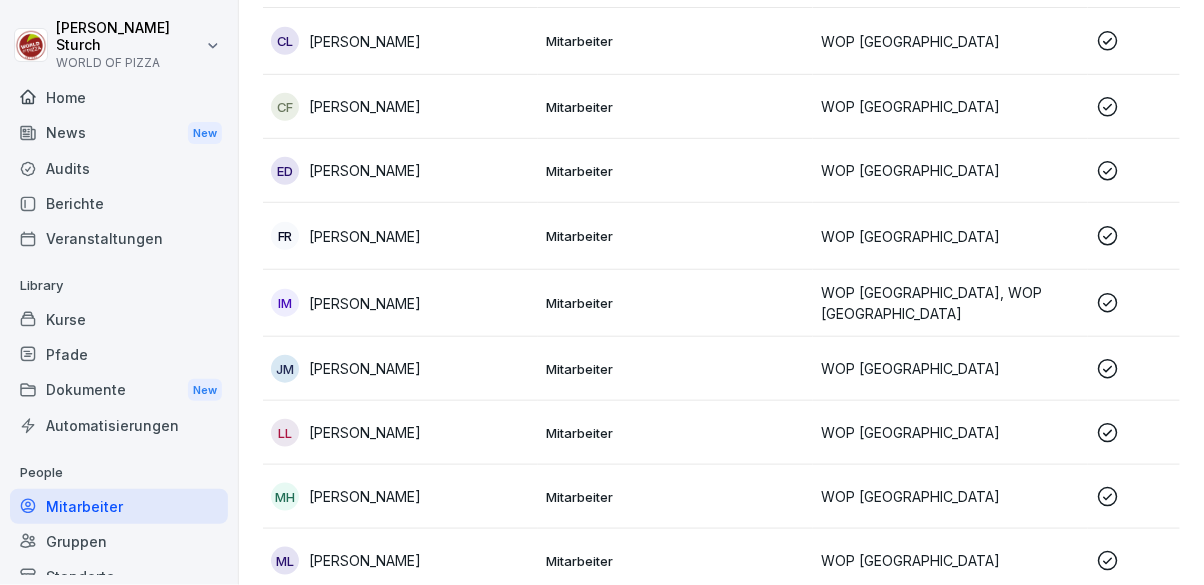 click on "[PERSON_NAME]" at bounding box center (365, 432) 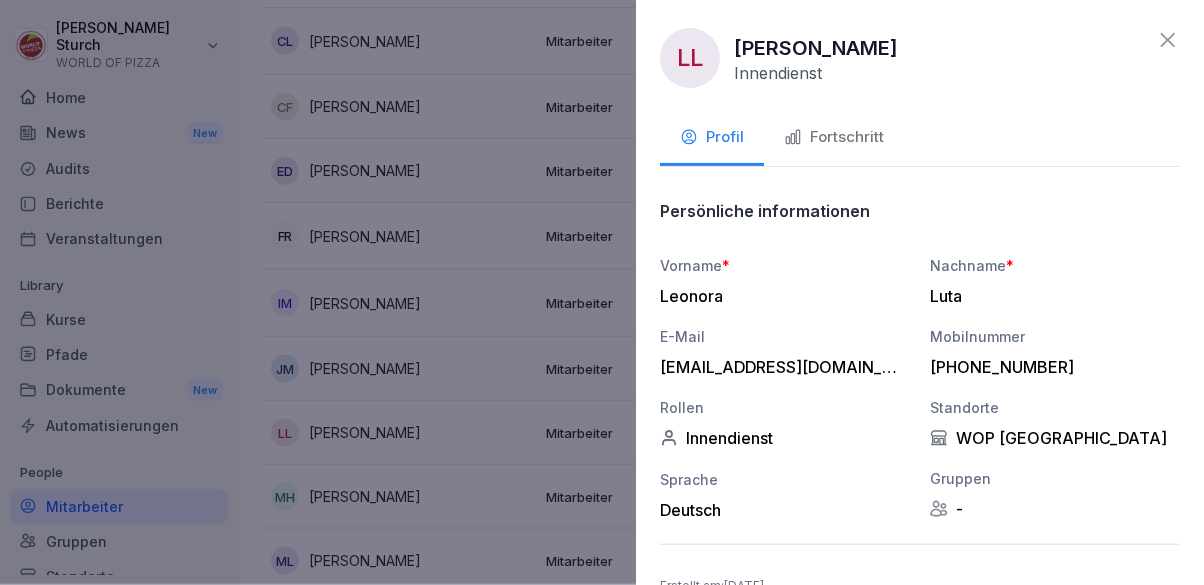 click on "Fortschritt" at bounding box center [834, 139] 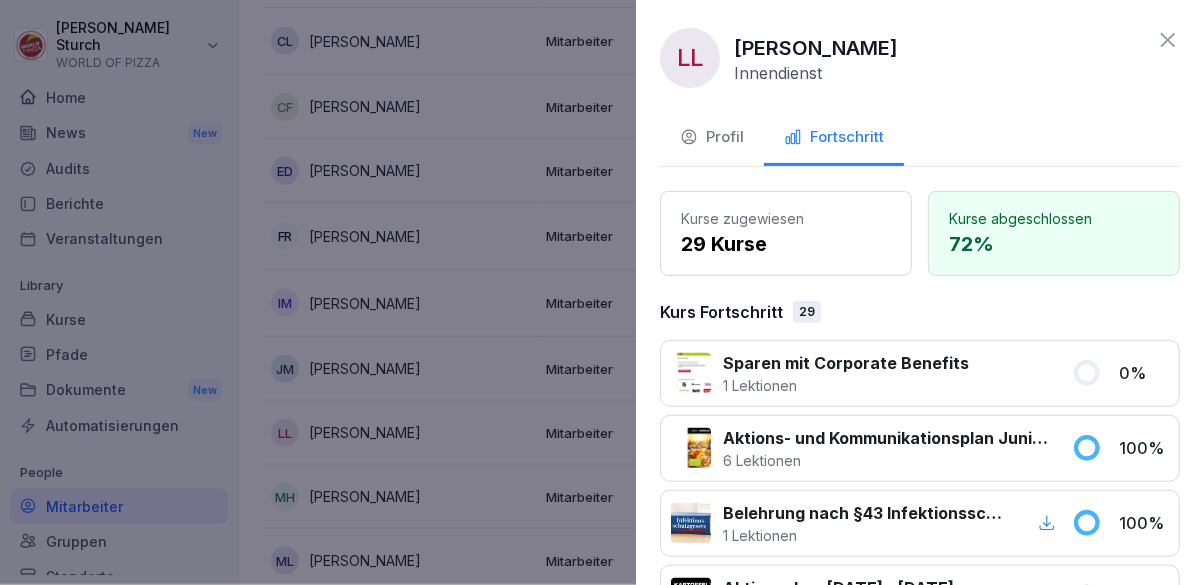 click at bounding box center [602, 292] 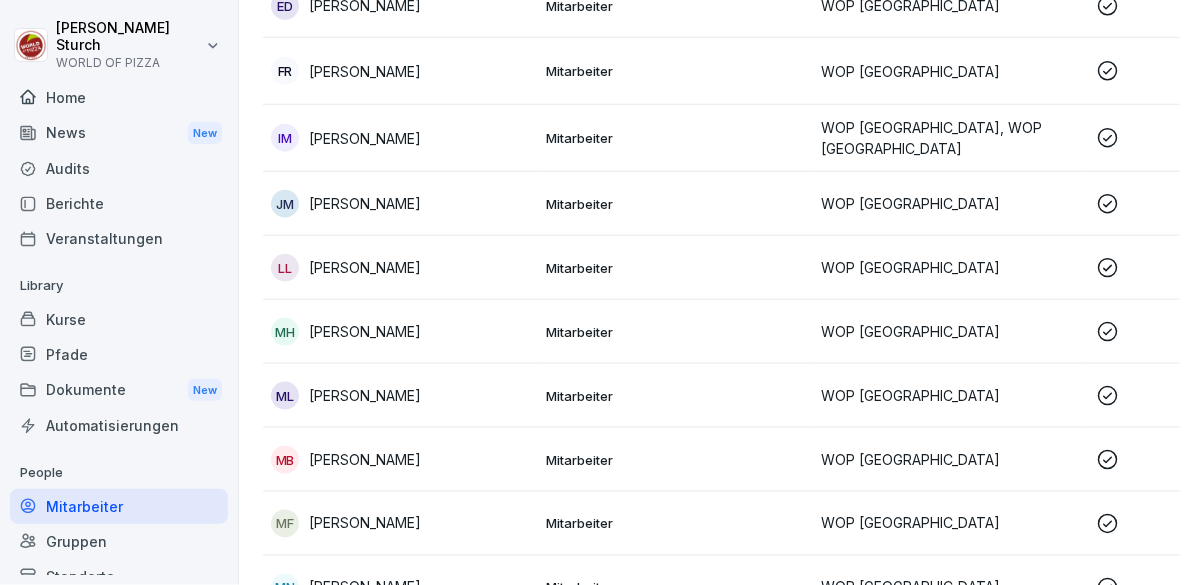 scroll, scrollTop: 376, scrollLeft: 0, axis: vertical 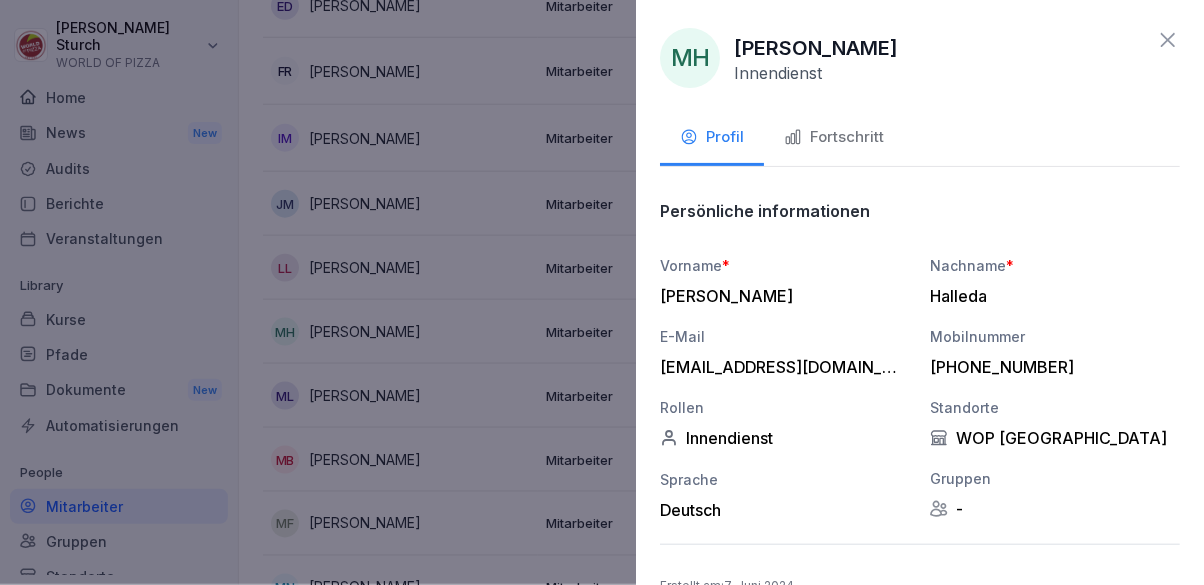 click on "Fortschritt" at bounding box center (834, 137) 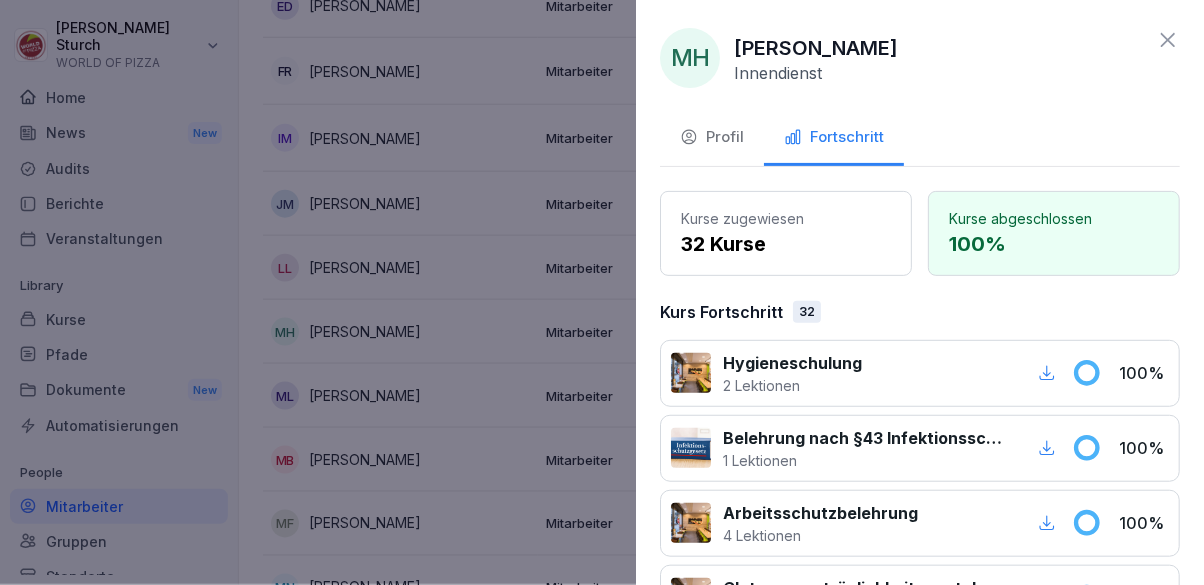 click at bounding box center [602, 292] 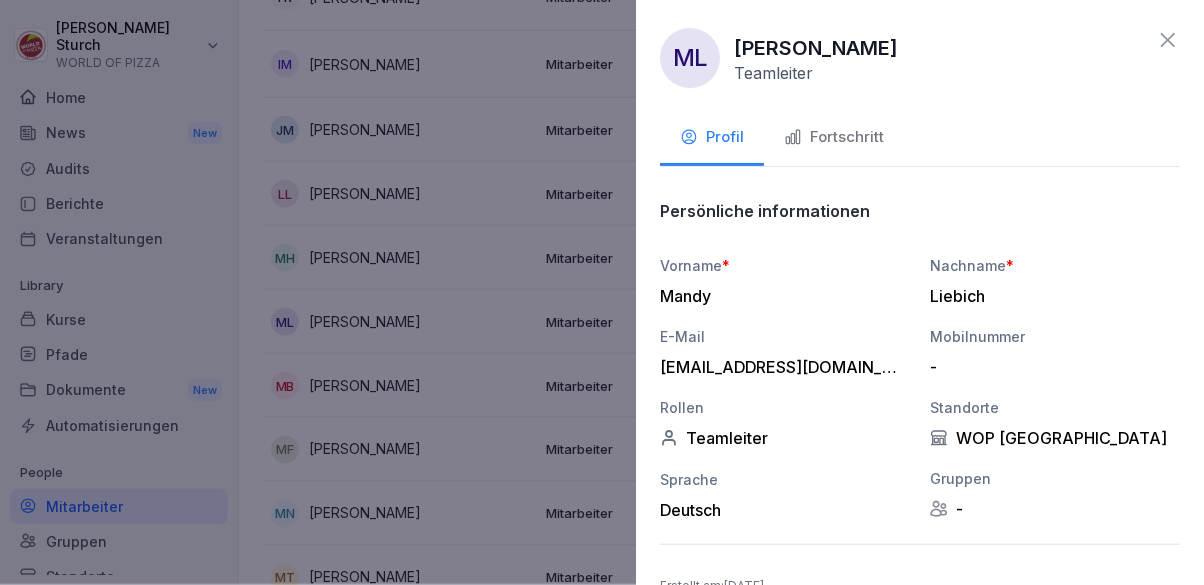 click on "Fortschritt" at bounding box center [834, 137] 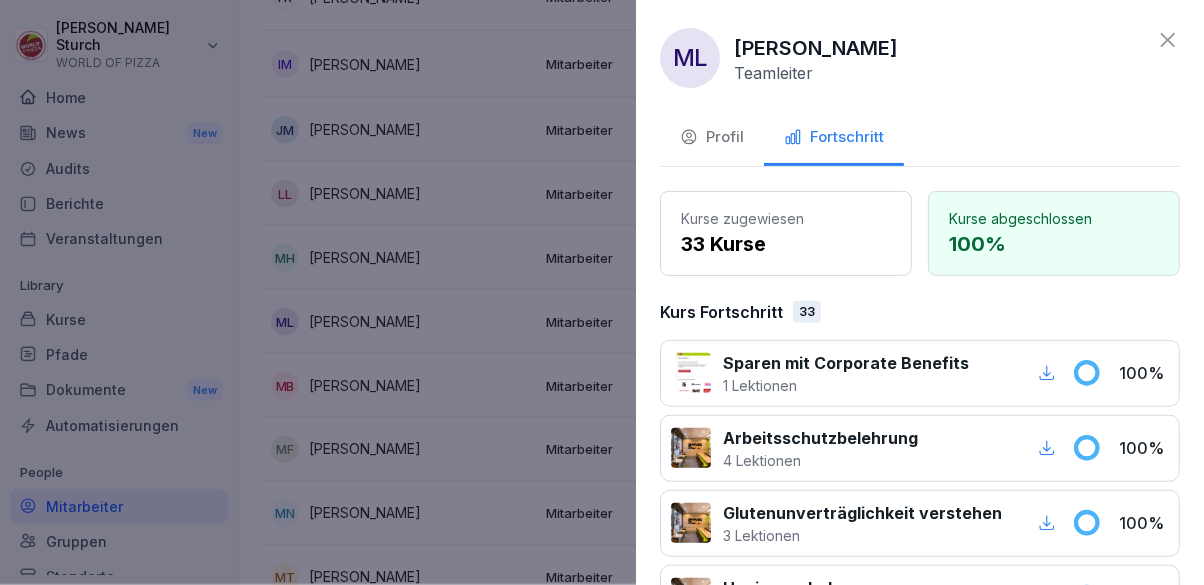 click at bounding box center [602, 292] 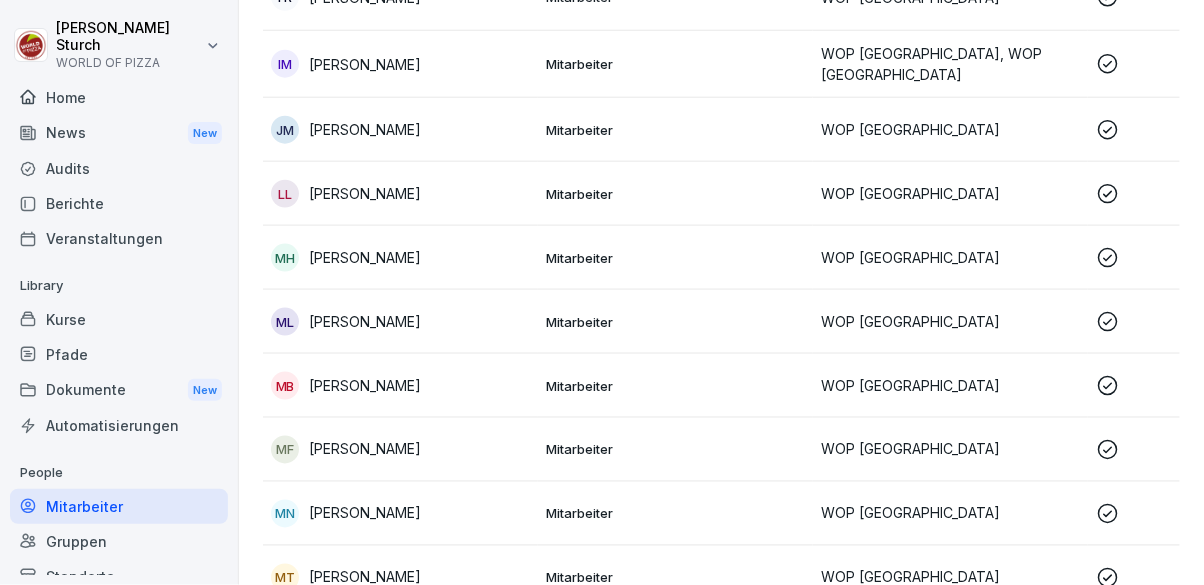 click on "MB [PERSON_NAME]" at bounding box center (400, 386) 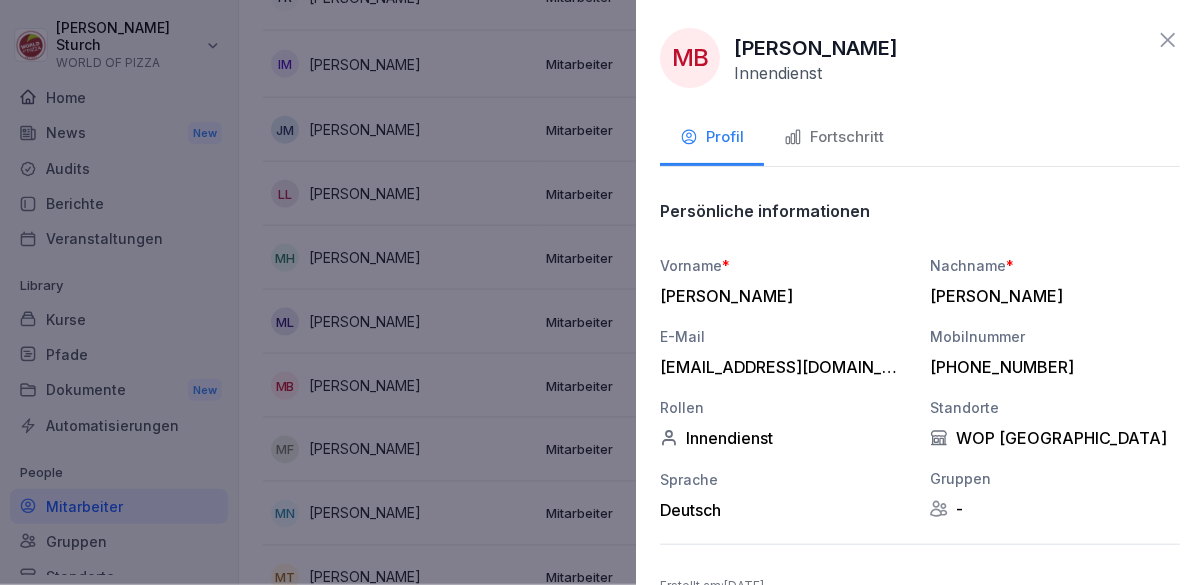 click on "Fortschritt" at bounding box center [834, 137] 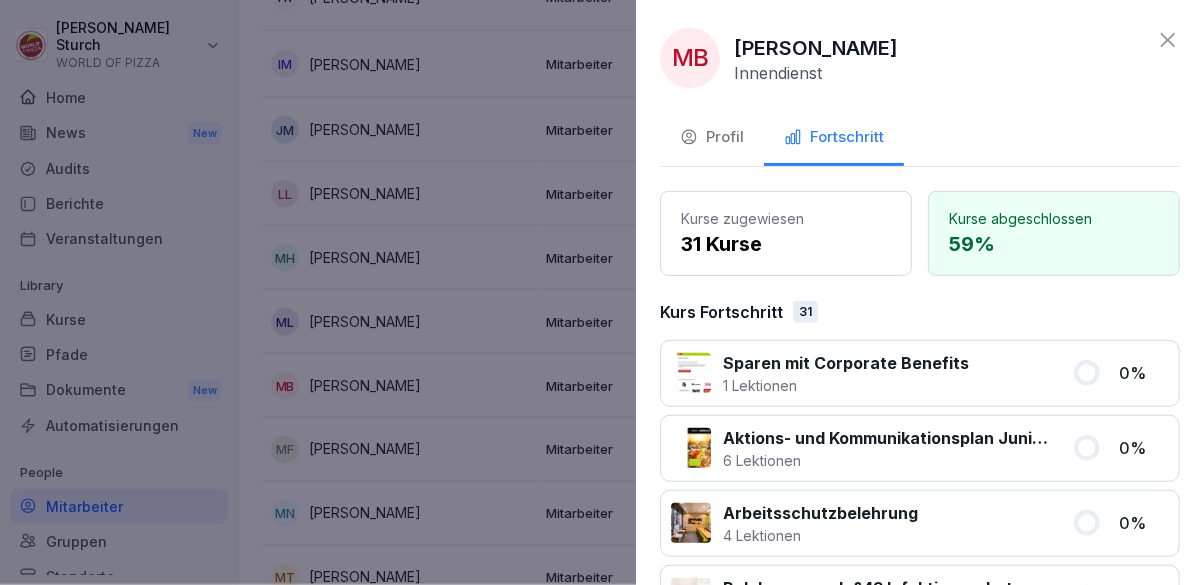 click at bounding box center (602, 292) 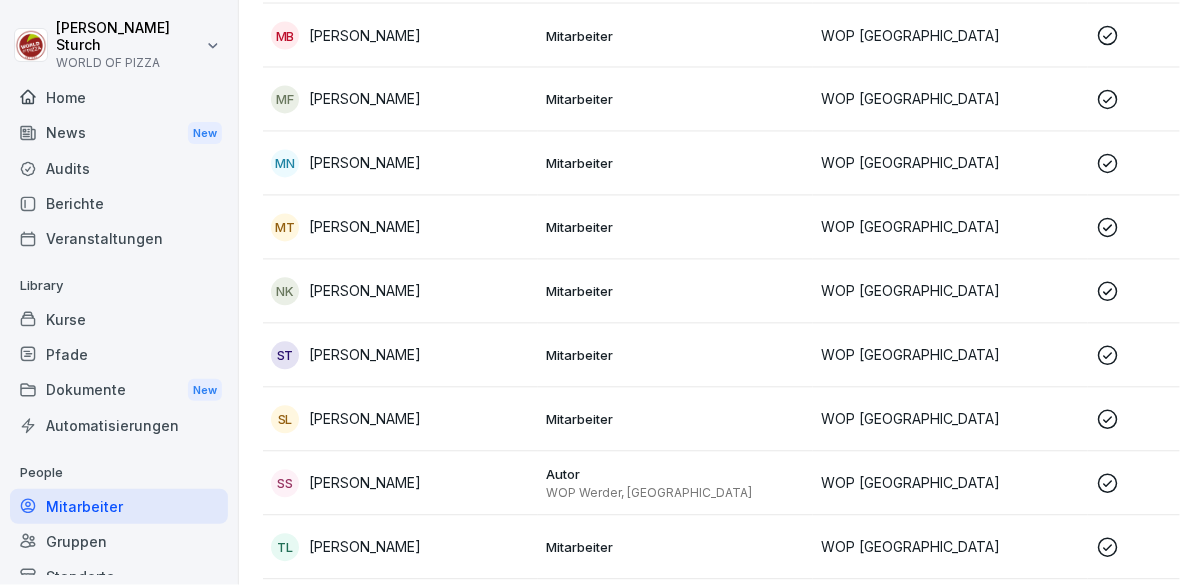 scroll, scrollTop: 802, scrollLeft: 0, axis: vertical 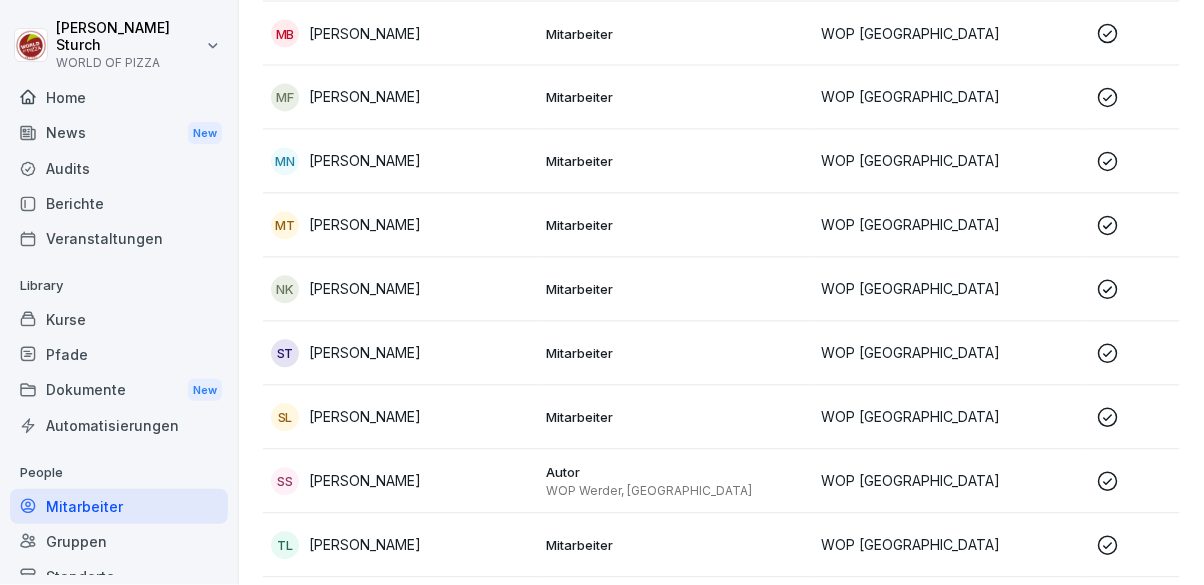 click on "NK [PERSON_NAME]" at bounding box center (400, 290) 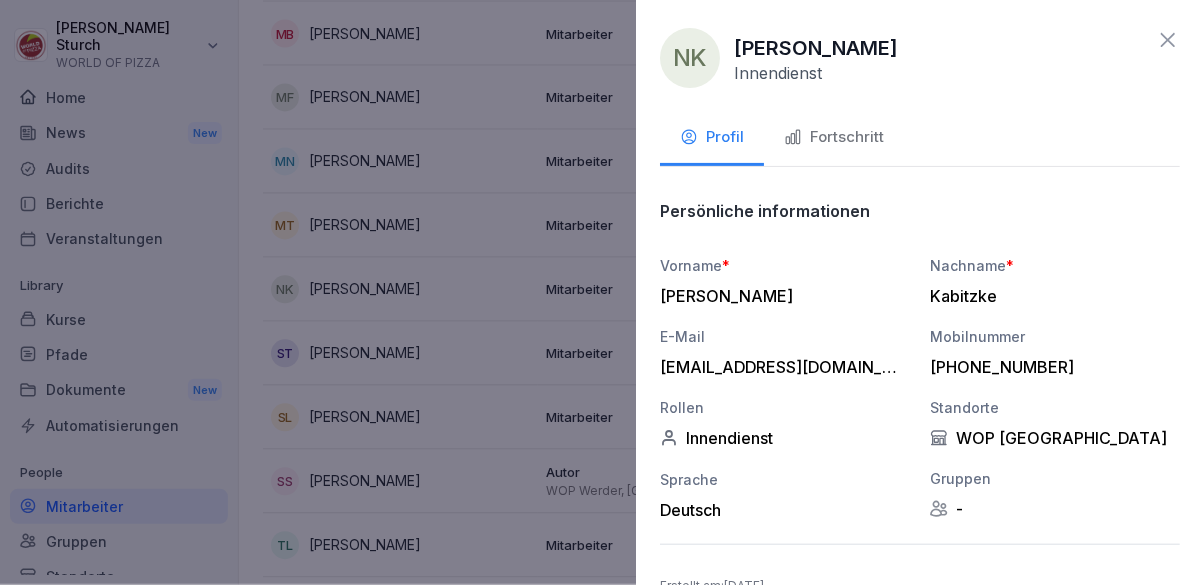click on "Fortschritt" at bounding box center (834, 137) 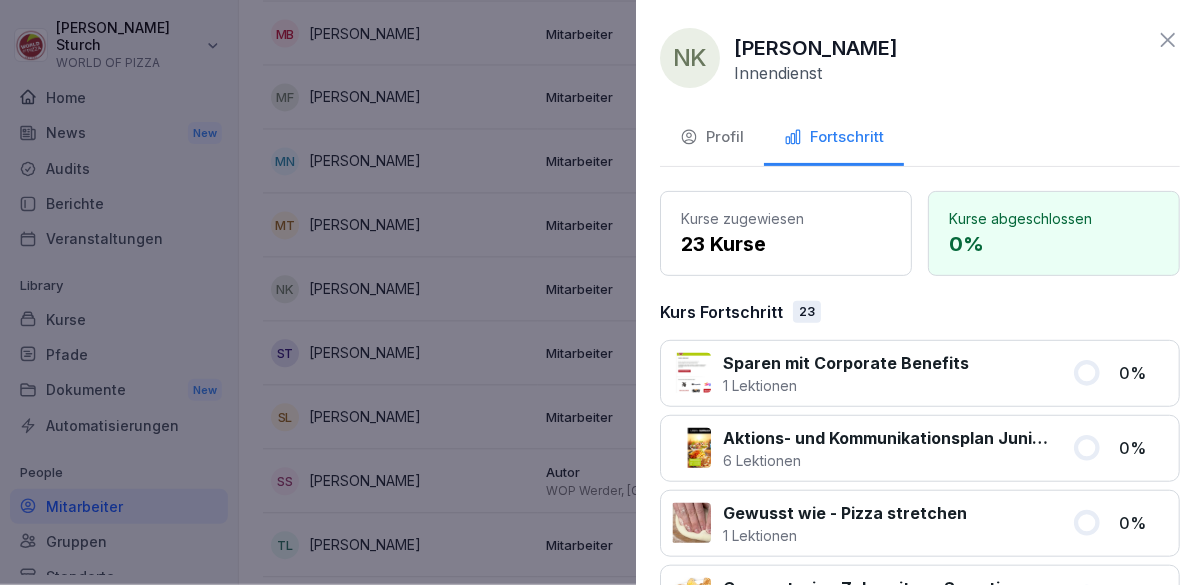 click at bounding box center (602, 292) 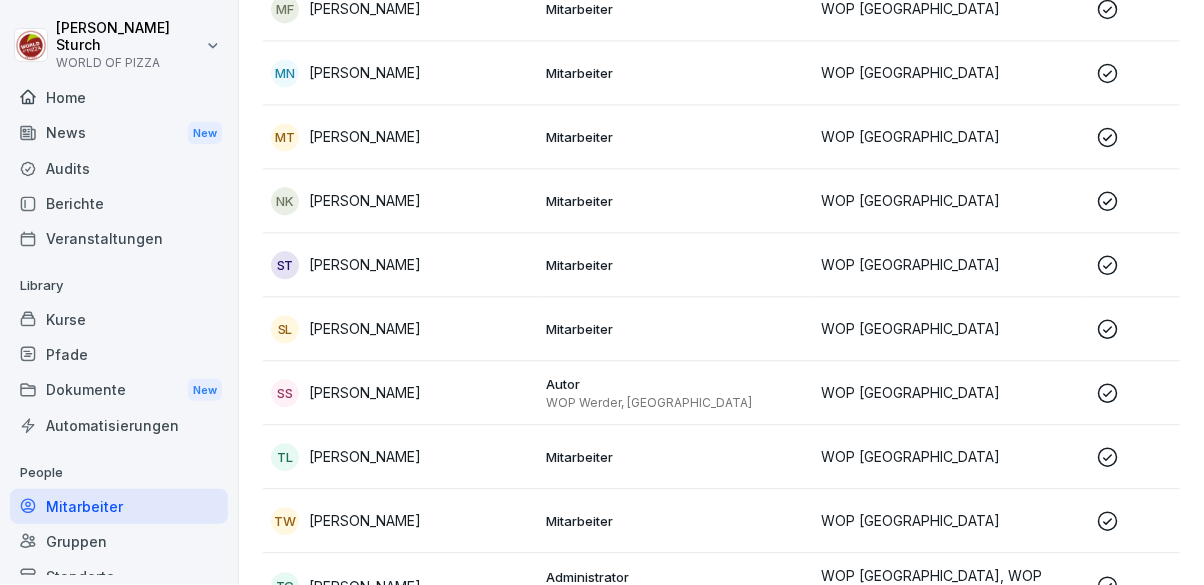 scroll, scrollTop: 909, scrollLeft: 0, axis: vertical 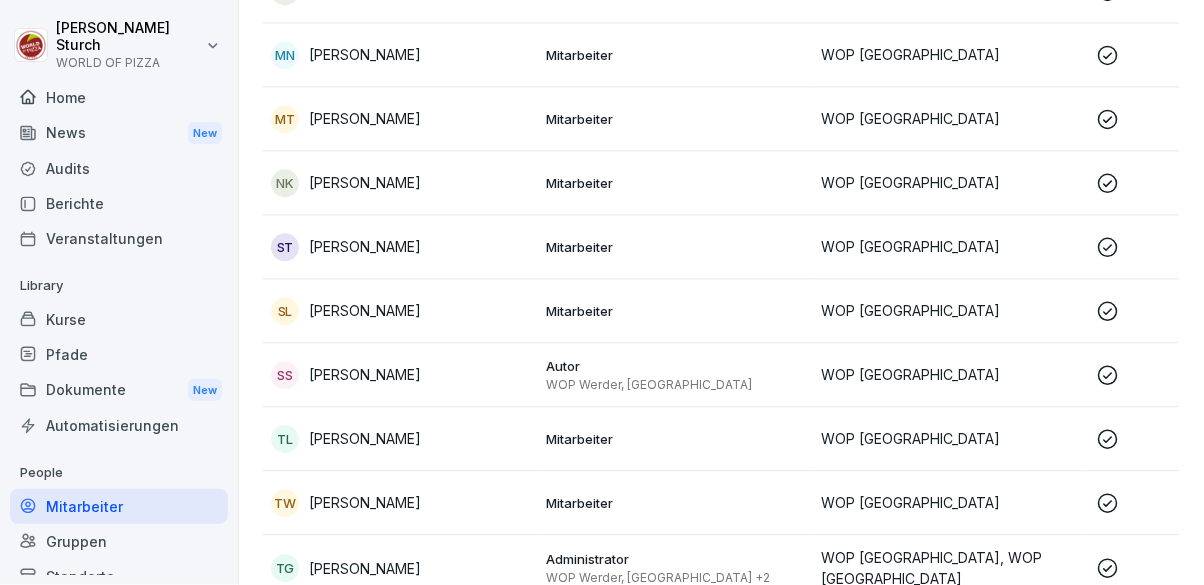 click on "TW [PERSON_NAME]" at bounding box center [400, 503] 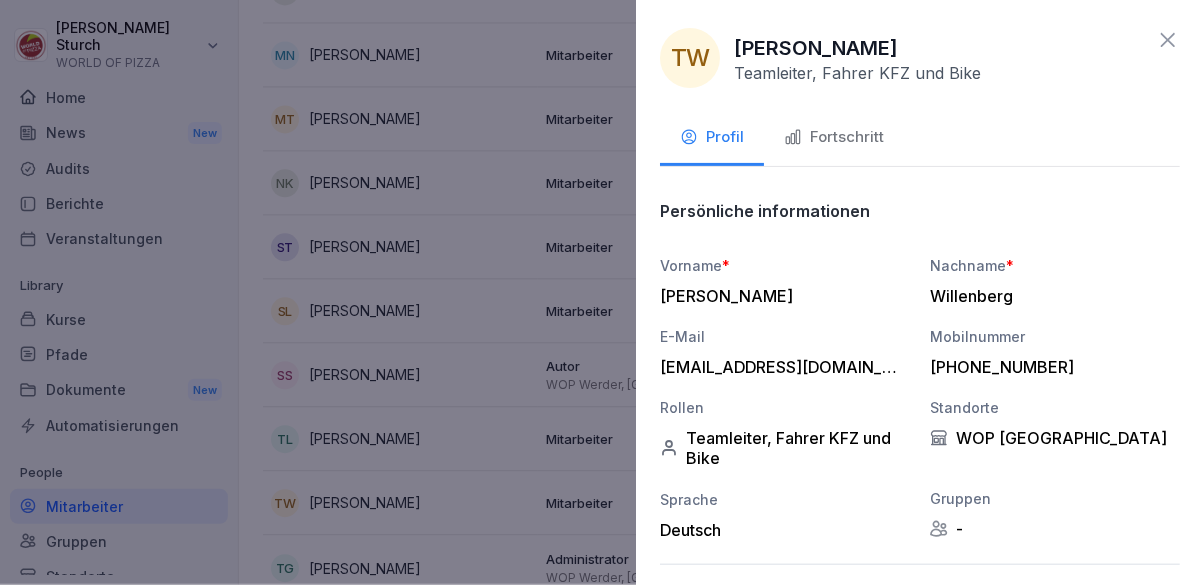 click on "Fortschritt" at bounding box center [834, 139] 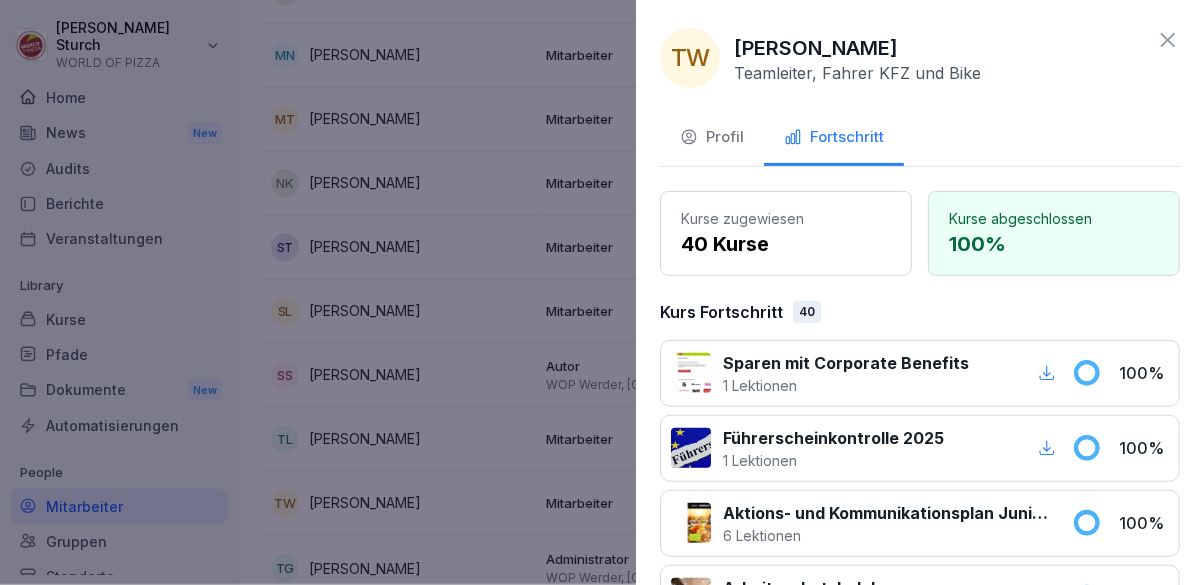 click at bounding box center (602, 292) 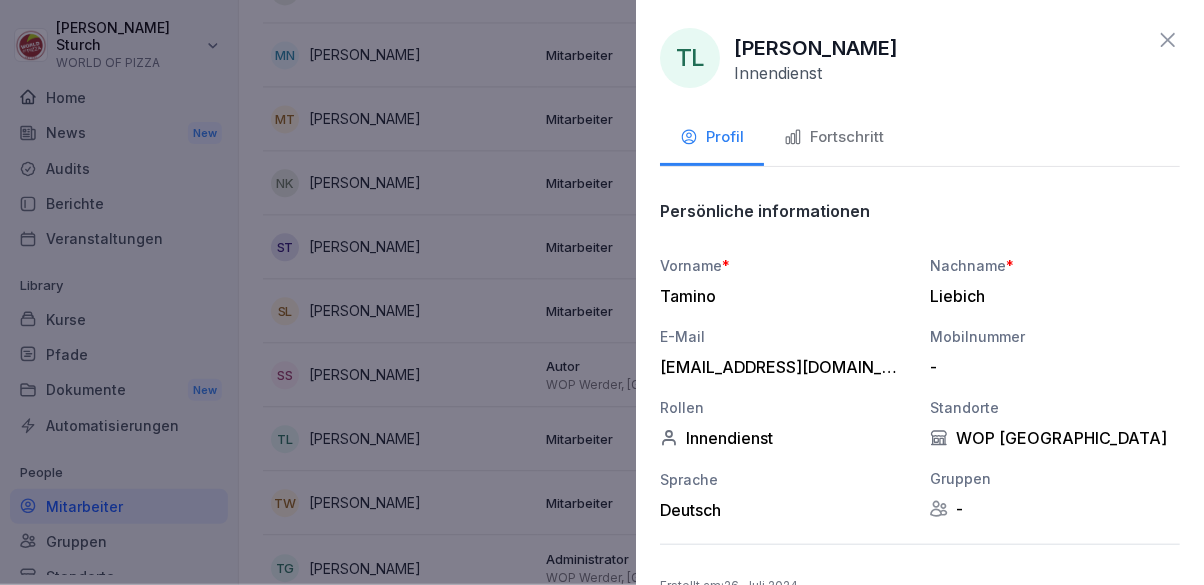 click on "Fortschritt" at bounding box center (834, 137) 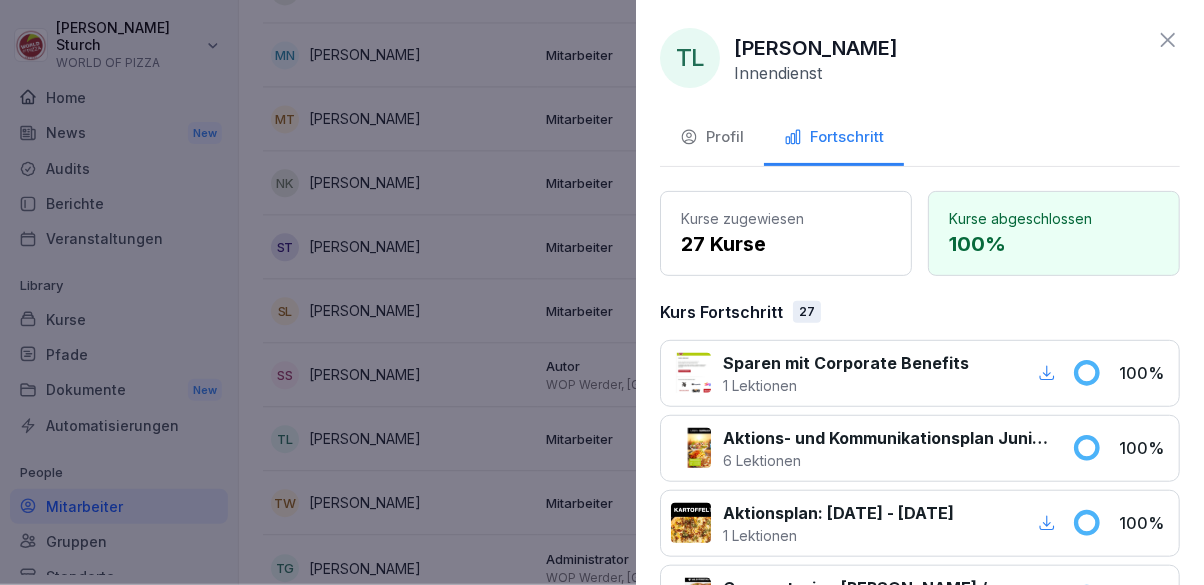 click at bounding box center (602, 292) 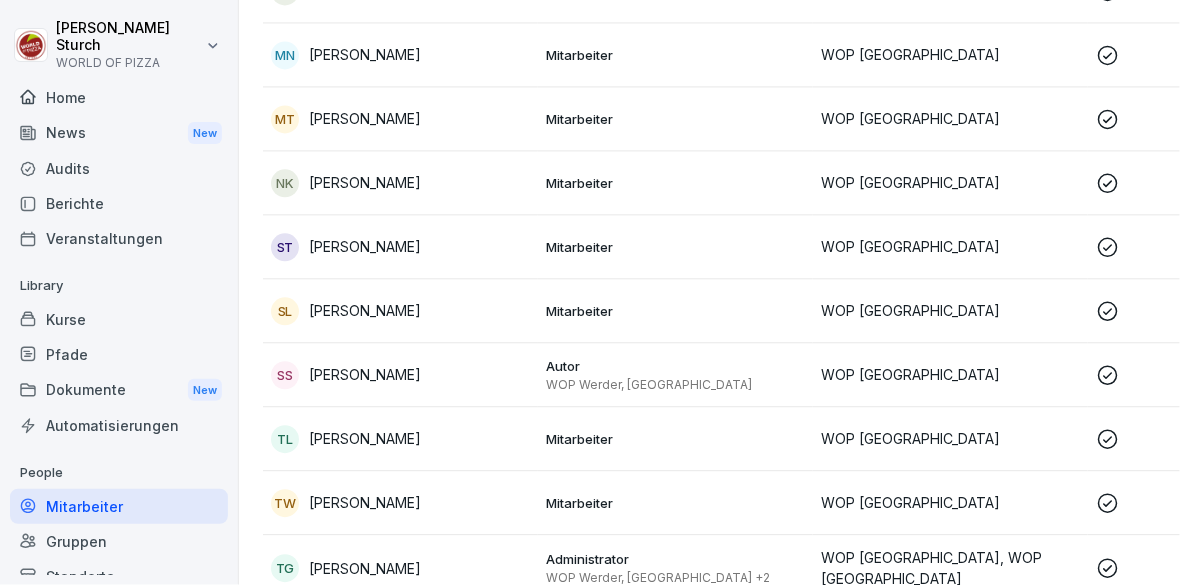 click on "[PERSON_NAME]" at bounding box center (365, 374) 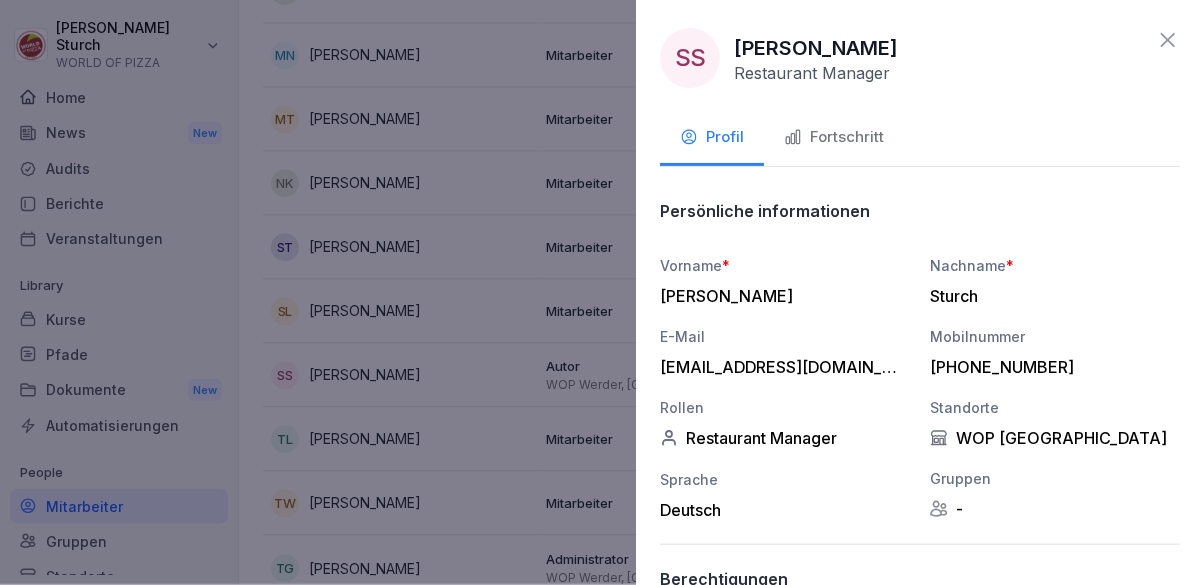 click on "Fortschritt" at bounding box center (834, 137) 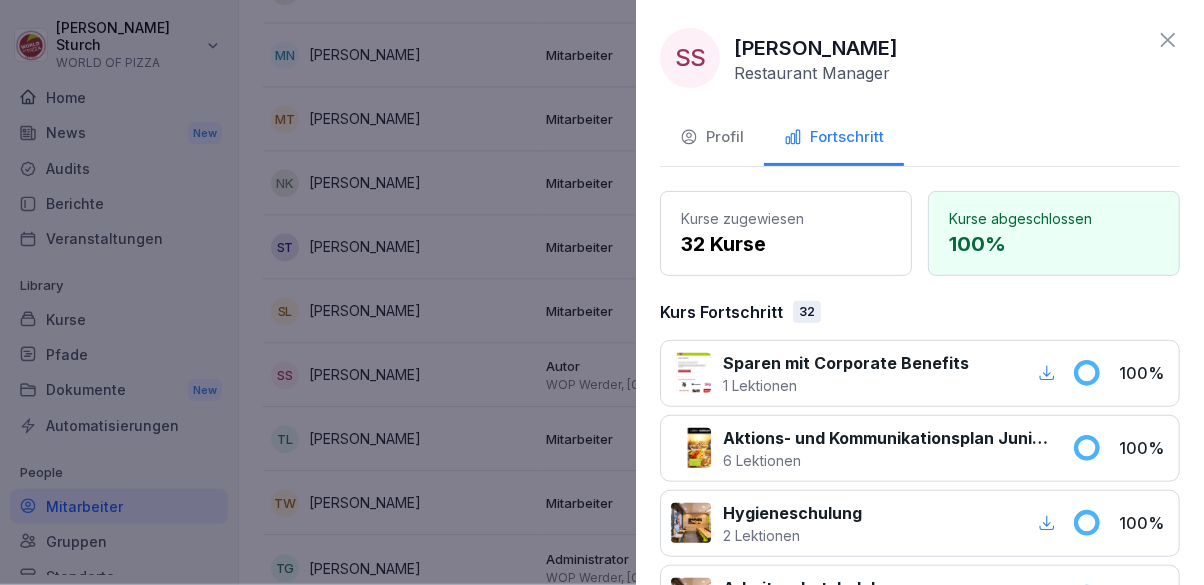 click at bounding box center (602, 292) 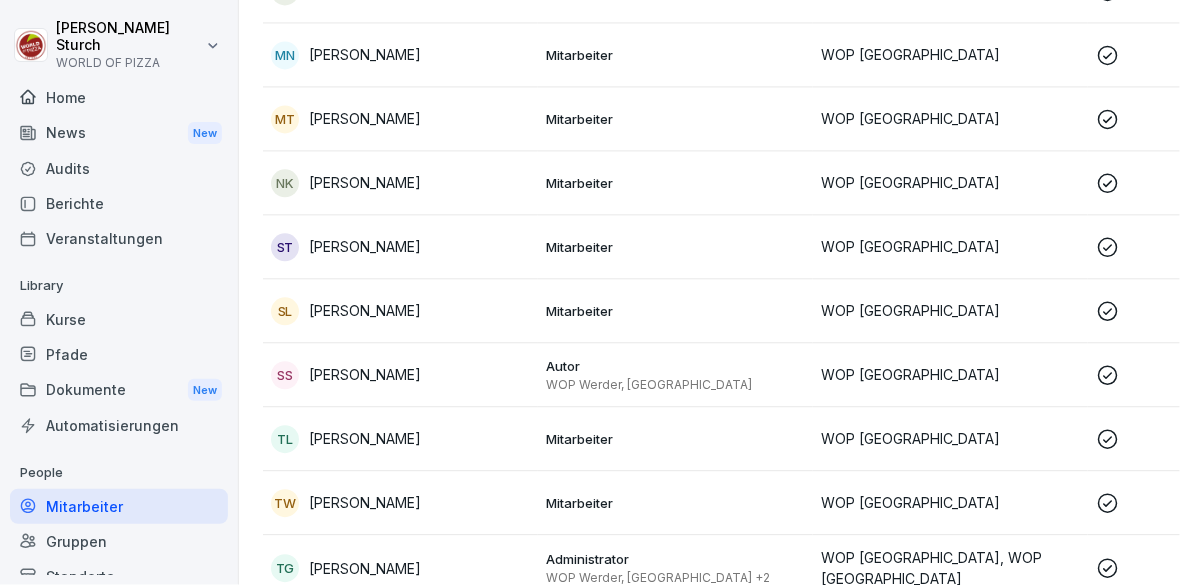 click on "[PERSON_NAME]" at bounding box center (365, 310) 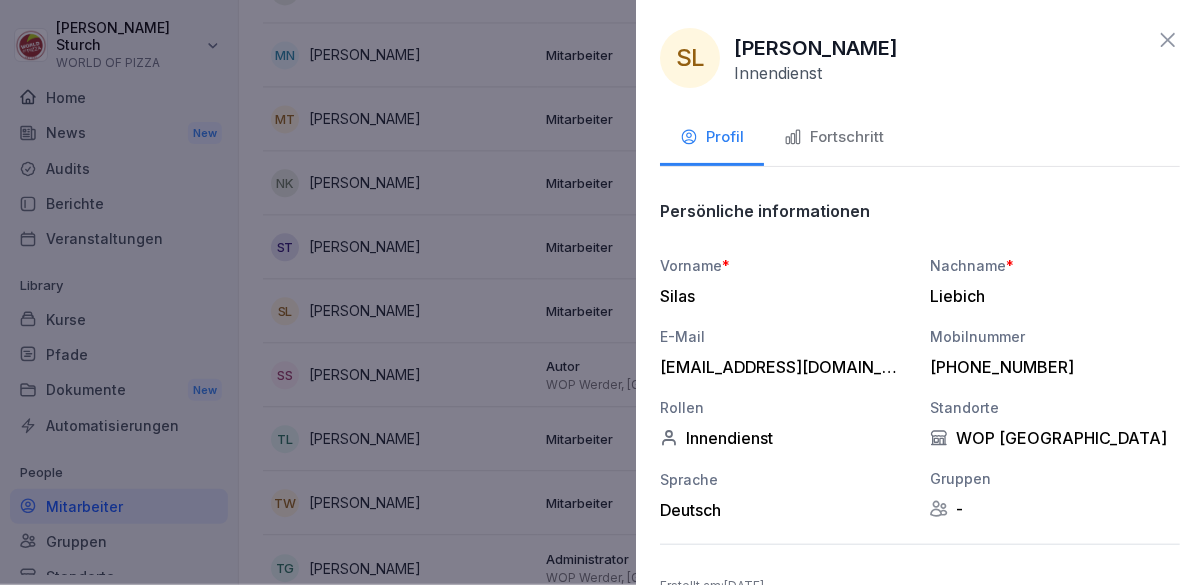 click on "Fortschritt" at bounding box center (834, 137) 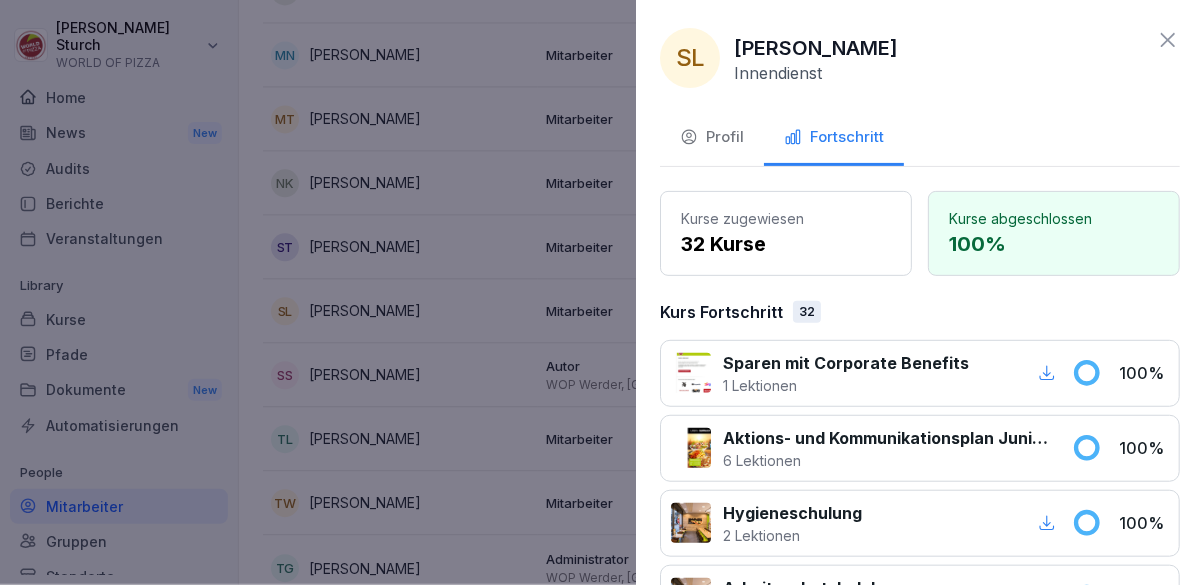 click at bounding box center [602, 292] 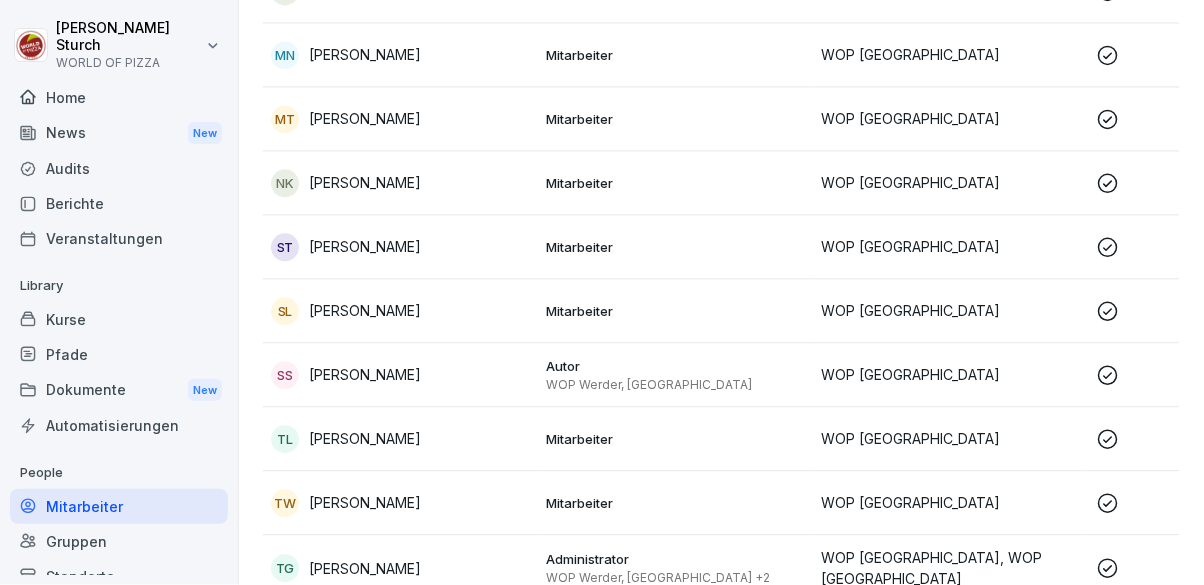 click on "ST Samson Tennai" at bounding box center (400, 247) 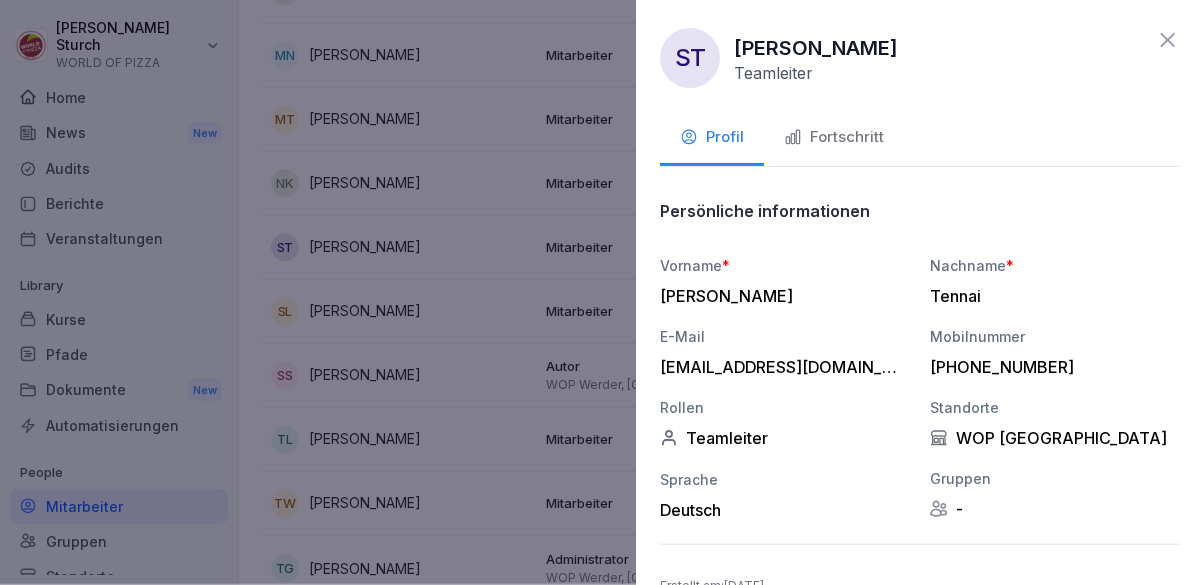 click on "Fortschritt" at bounding box center (834, 137) 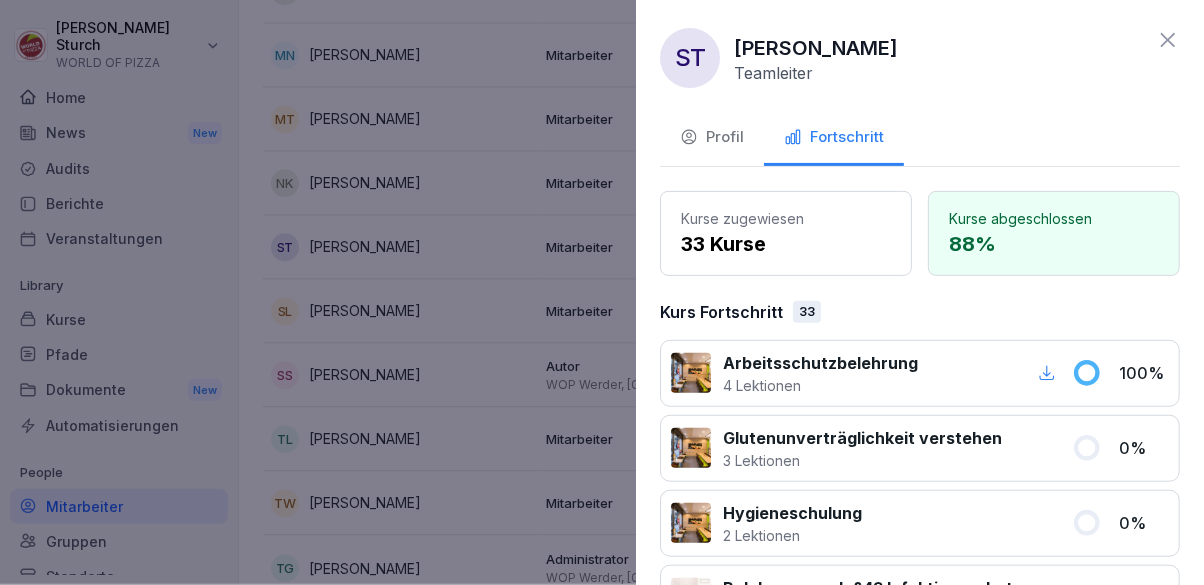 click at bounding box center [602, 292] 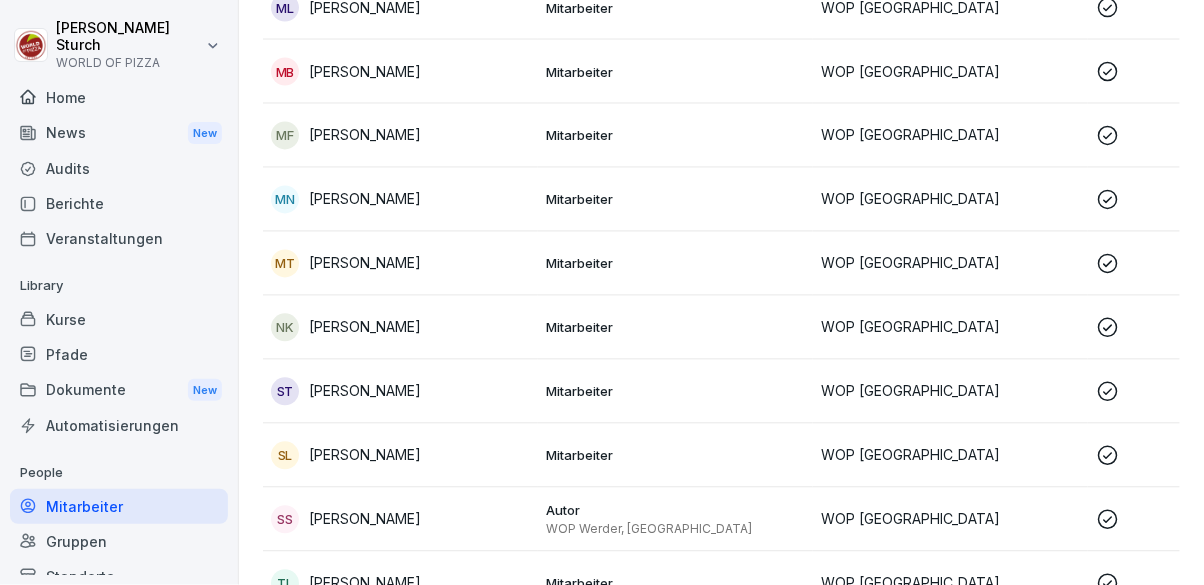 scroll, scrollTop: 763, scrollLeft: 0, axis: vertical 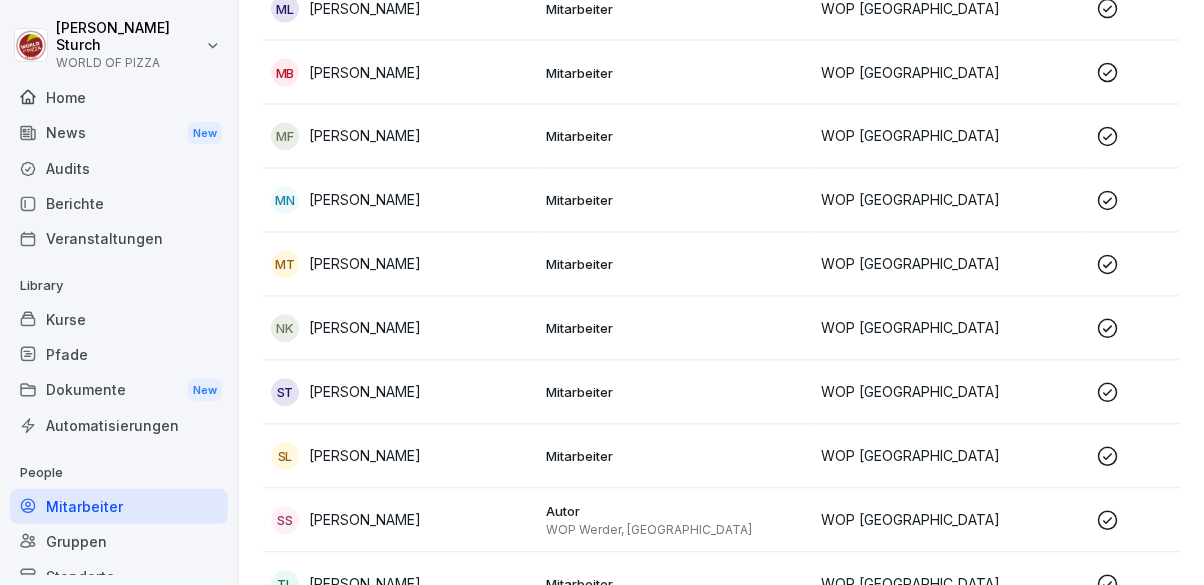 click on "[PERSON_NAME]" at bounding box center (365, 328) 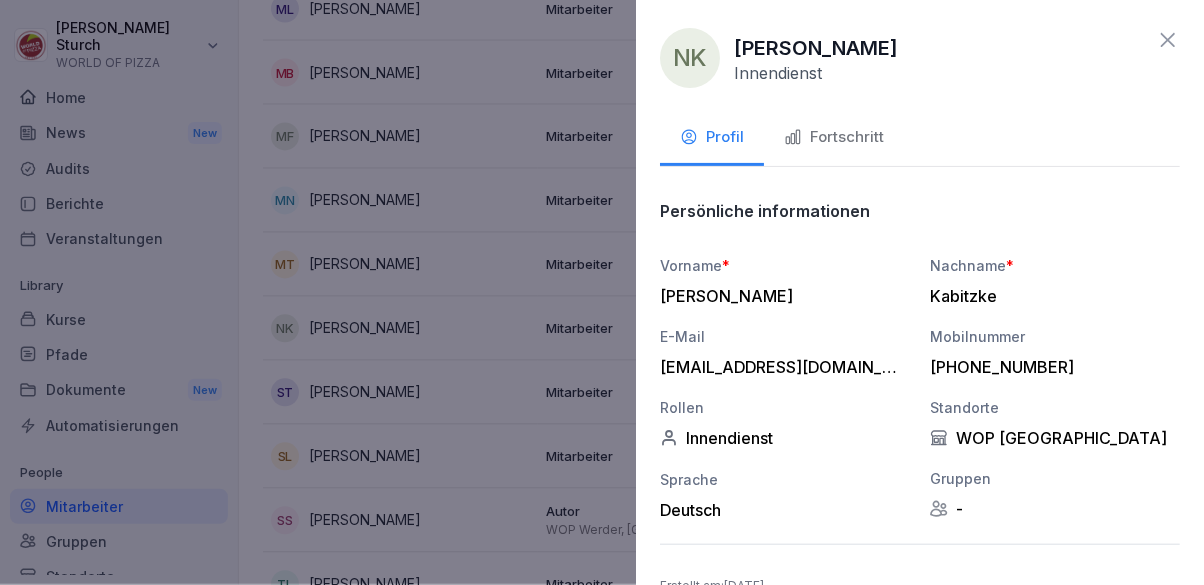 click at bounding box center [602, 292] 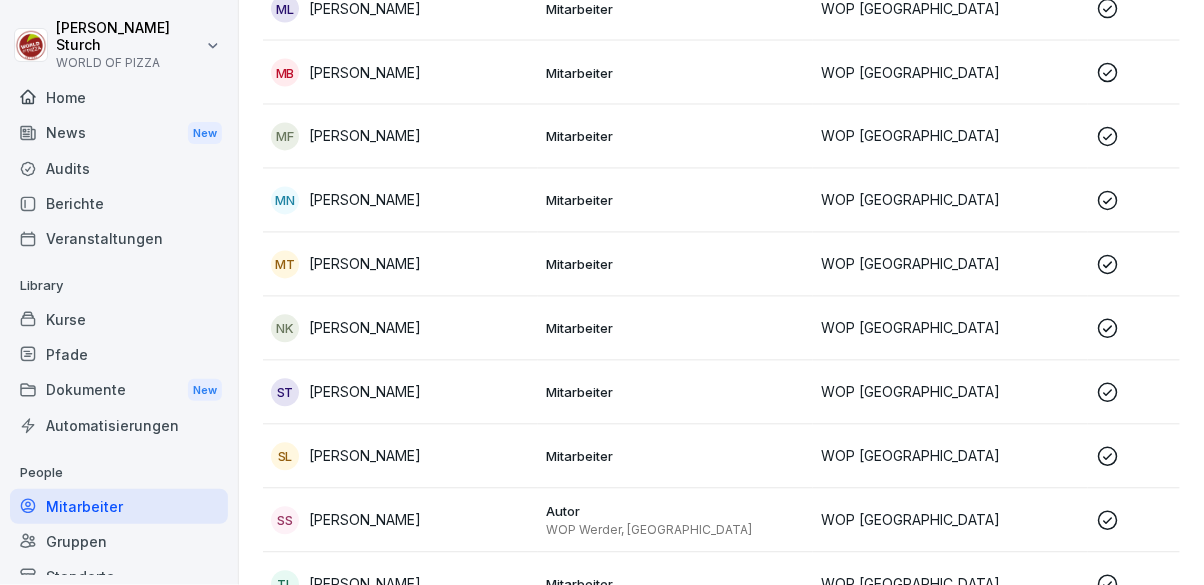 click on "[PERSON_NAME]" at bounding box center (365, 264) 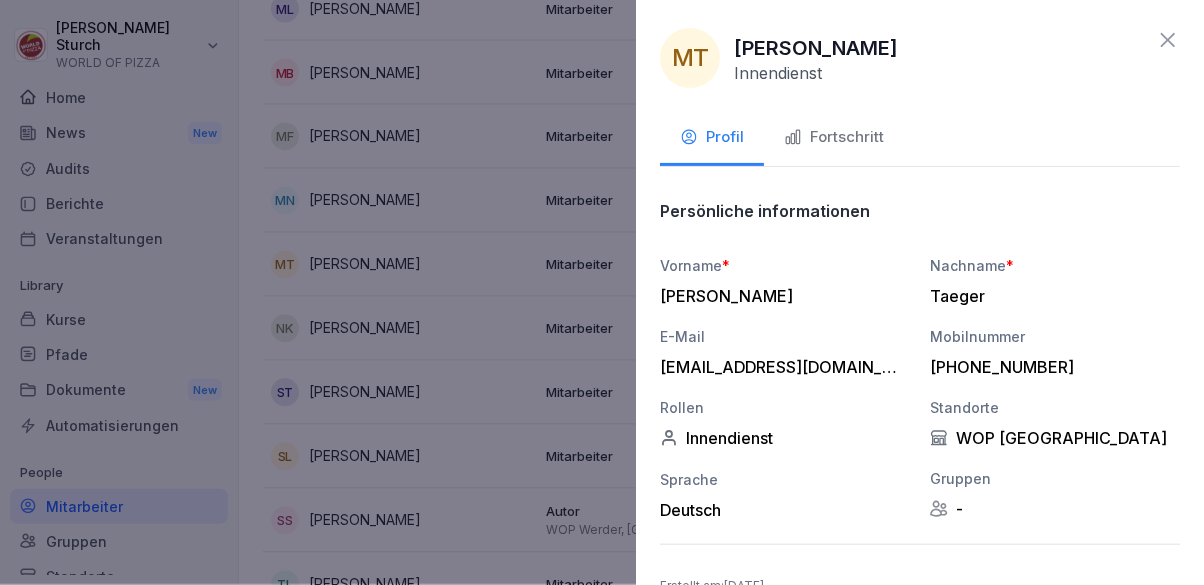 click on "Fortschritt" at bounding box center [834, 137] 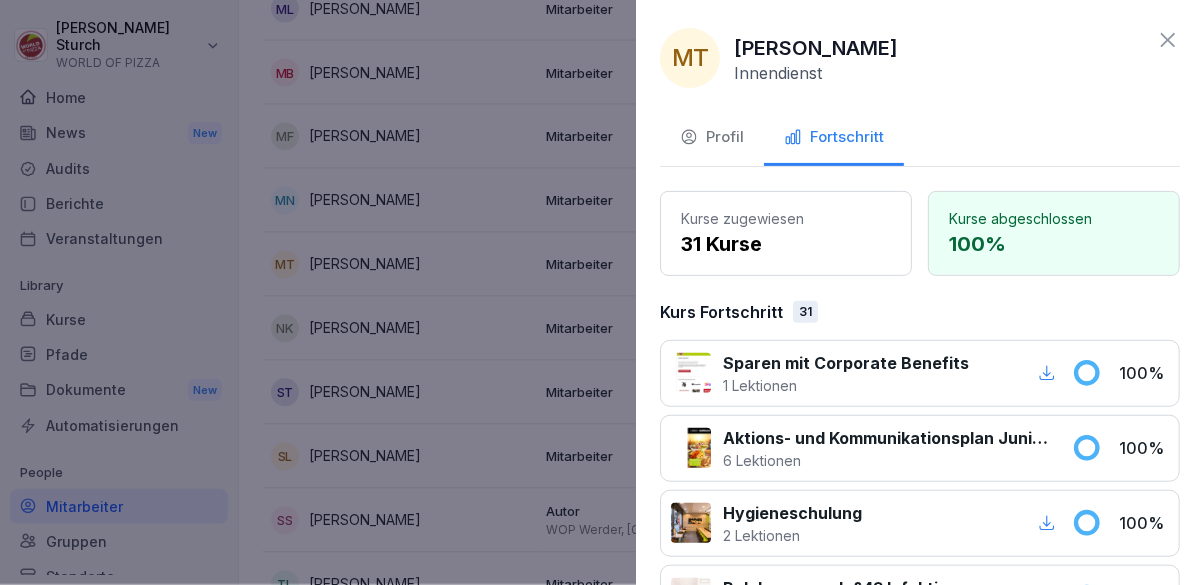 click at bounding box center [602, 292] 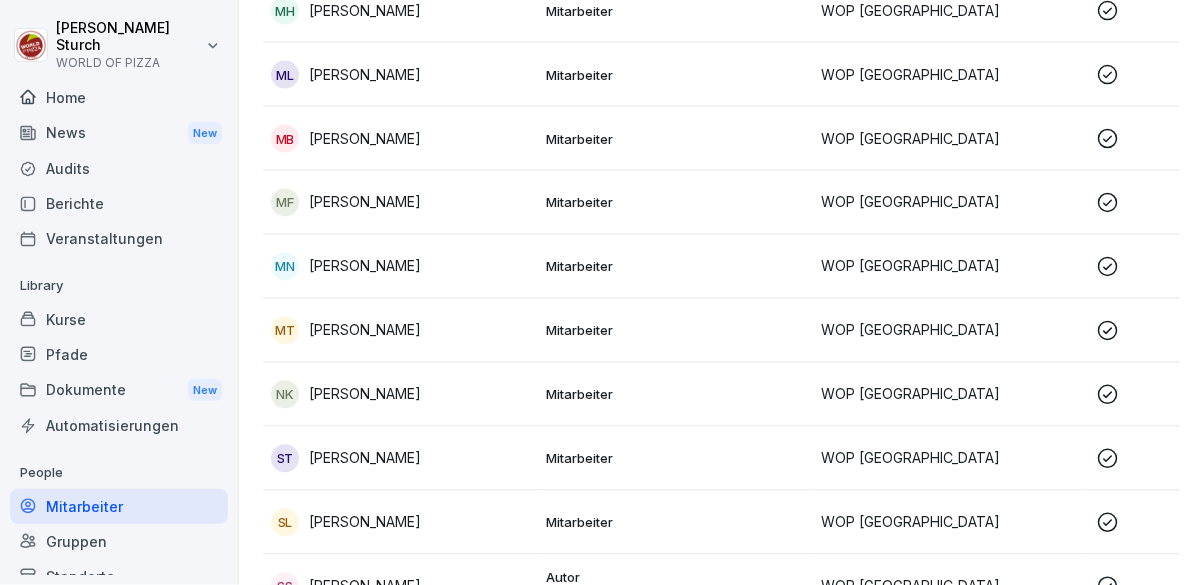 scroll, scrollTop: 699, scrollLeft: 0, axis: vertical 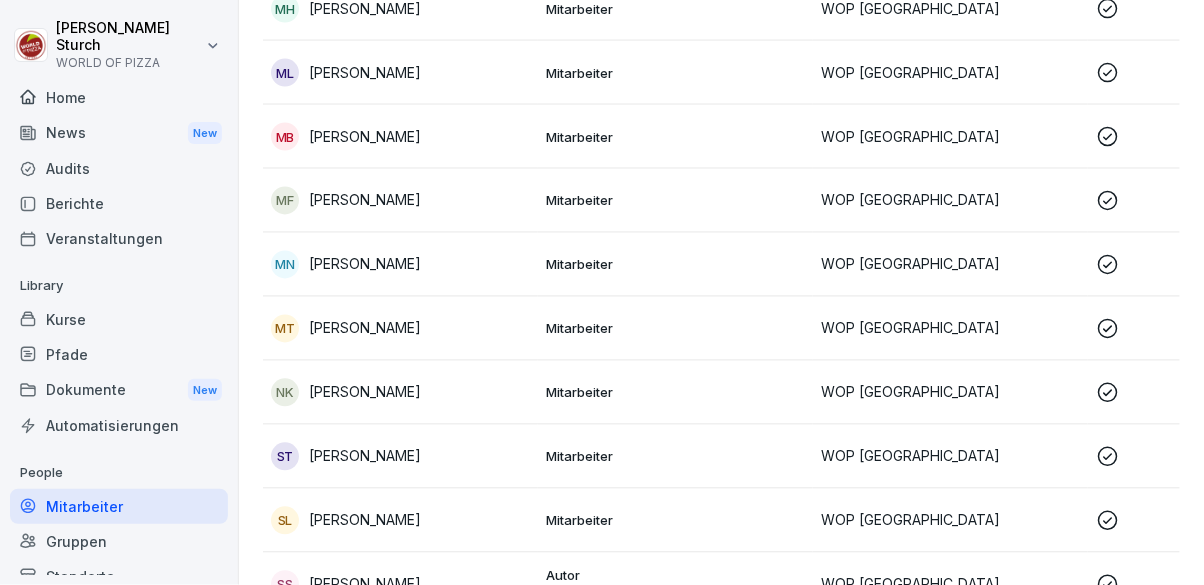 click on "[PERSON_NAME]" at bounding box center [365, 264] 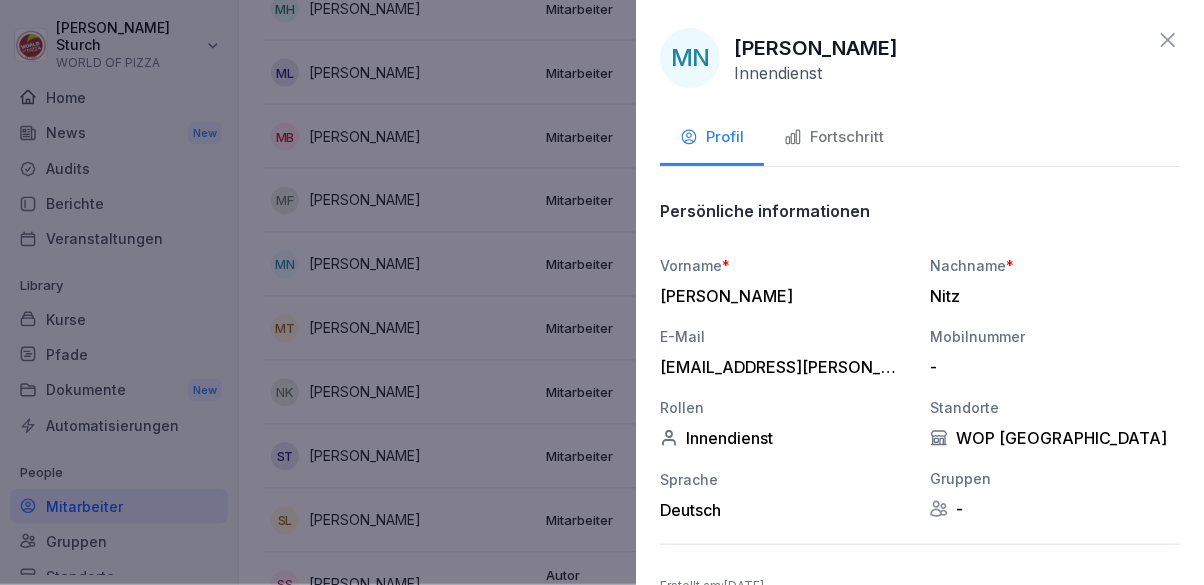 click on "Fortschritt" at bounding box center [834, 137] 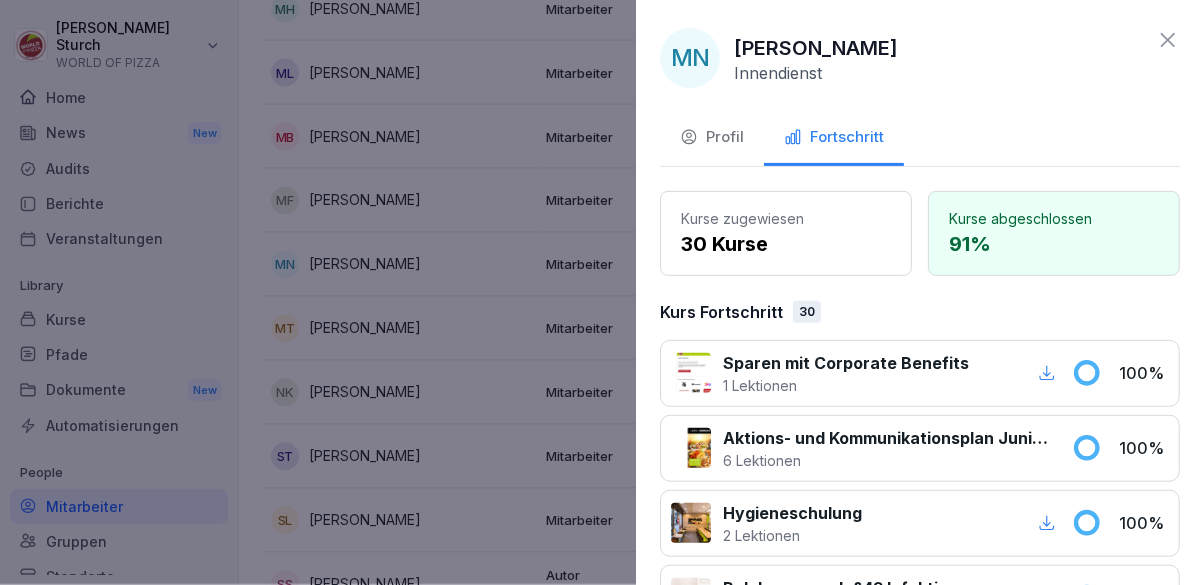 click at bounding box center [602, 292] 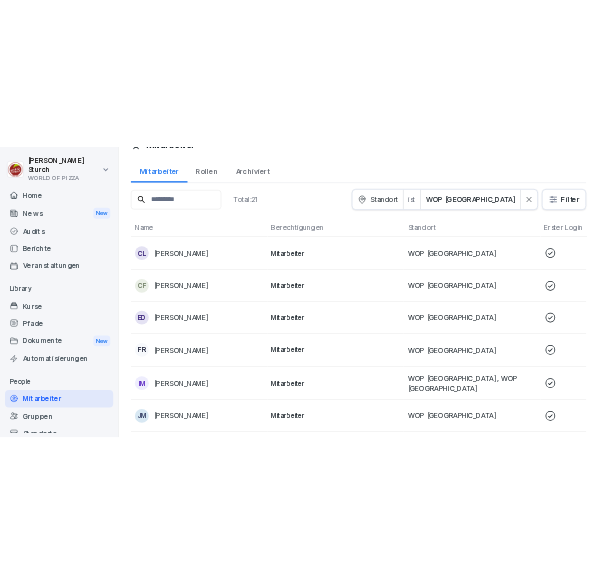 scroll, scrollTop: 0, scrollLeft: 0, axis: both 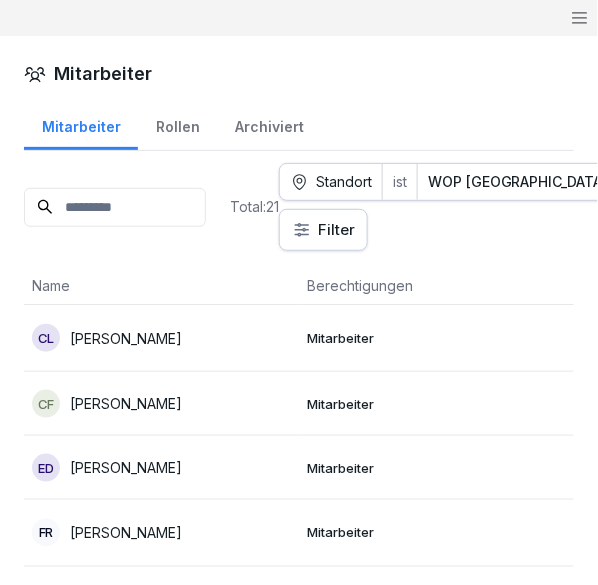 click on "[PERSON_NAME]" at bounding box center [126, 338] 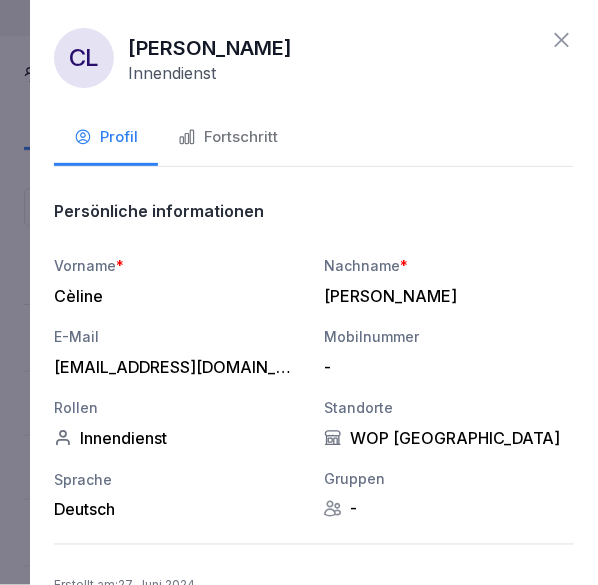 click on "Fortschritt" at bounding box center (228, 137) 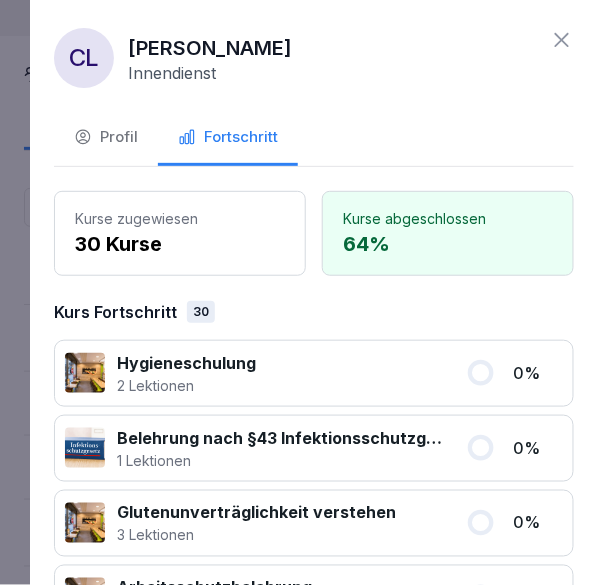 click 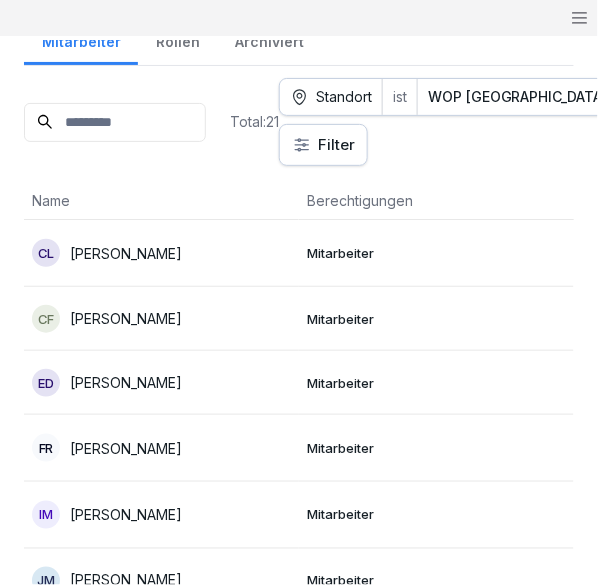 scroll, scrollTop: 85, scrollLeft: 0, axis: vertical 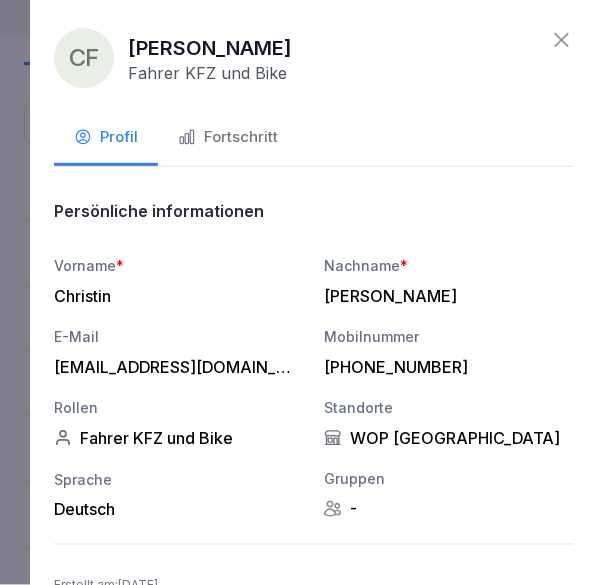 click on "Fortschritt" at bounding box center (228, 139) 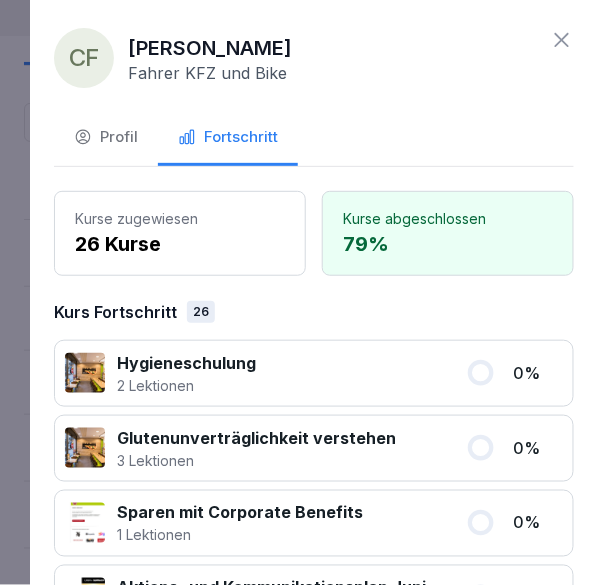 click 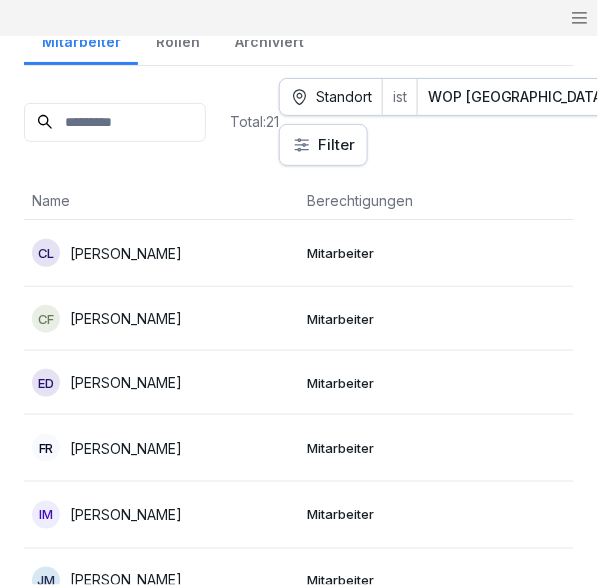 click on "[PERSON_NAME]" at bounding box center (126, 382) 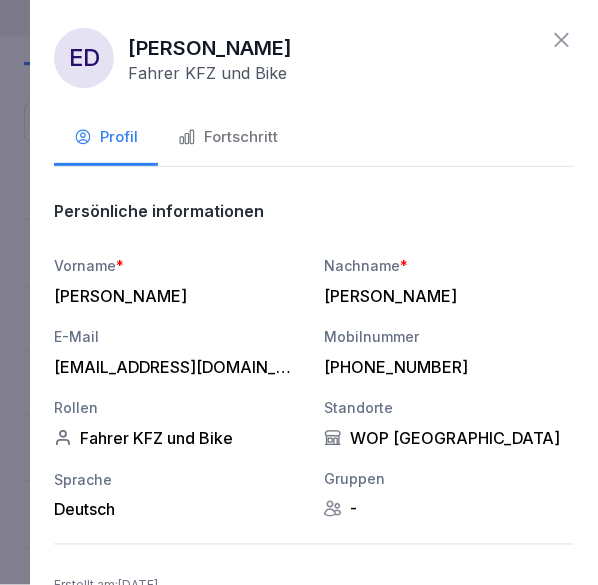 click on "Fortschritt" at bounding box center (228, 137) 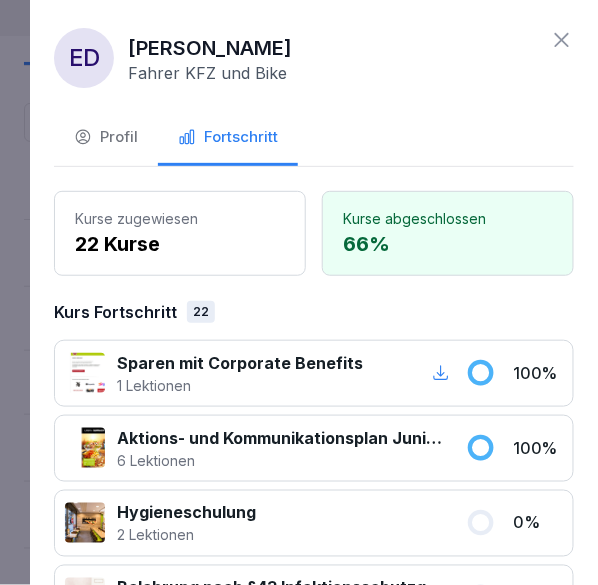 click 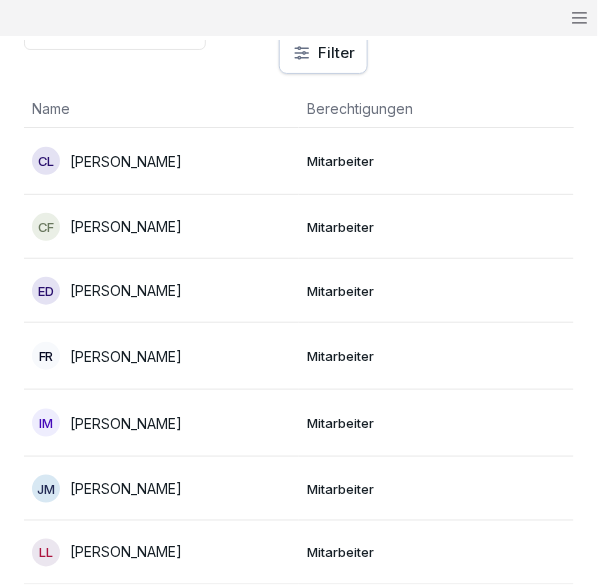 scroll, scrollTop: 188, scrollLeft: 0, axis: vertical 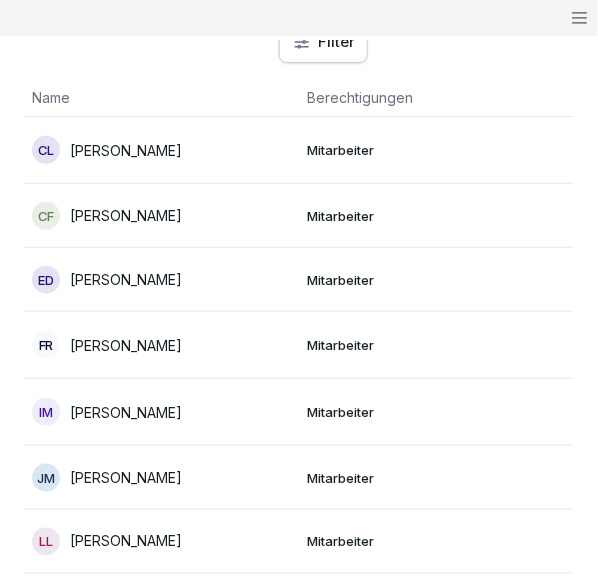 click on "[PERSON_NAME]" at bounding box center [126, 345] 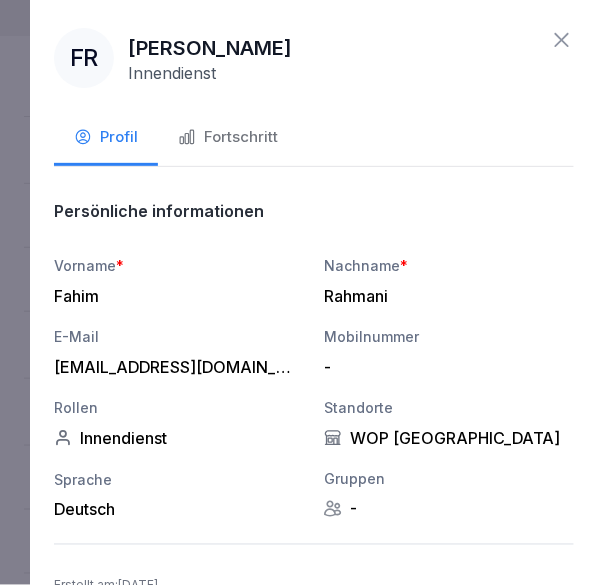 click on "Fortschritt" at bounding box center (228, 137) 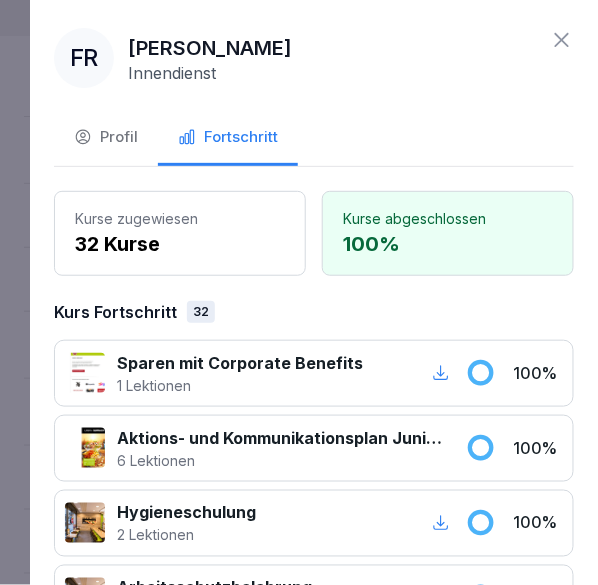 click 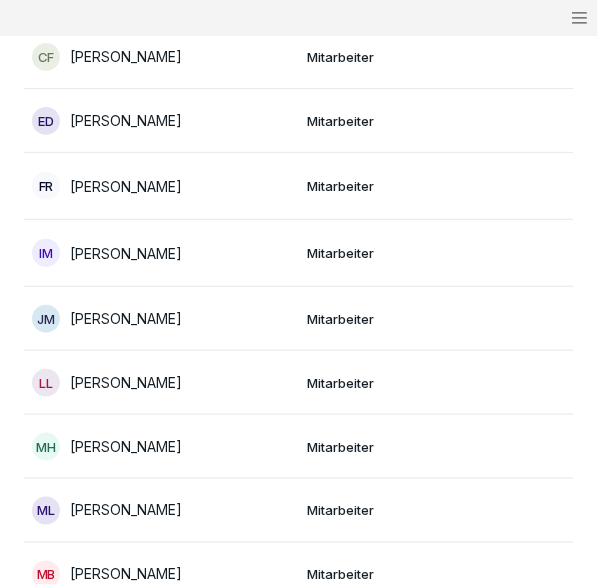scroll, scrollTop: 348, scrollLeft: 0, axis: vertical 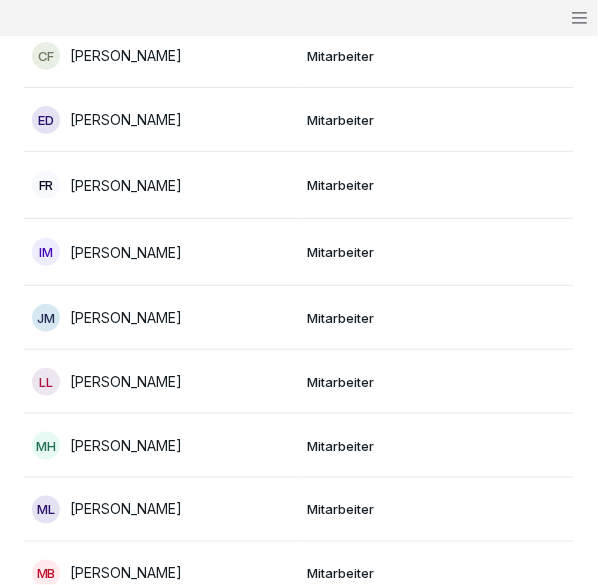 click on "[PERSON_NAME]" at bounding box center (126, 252) 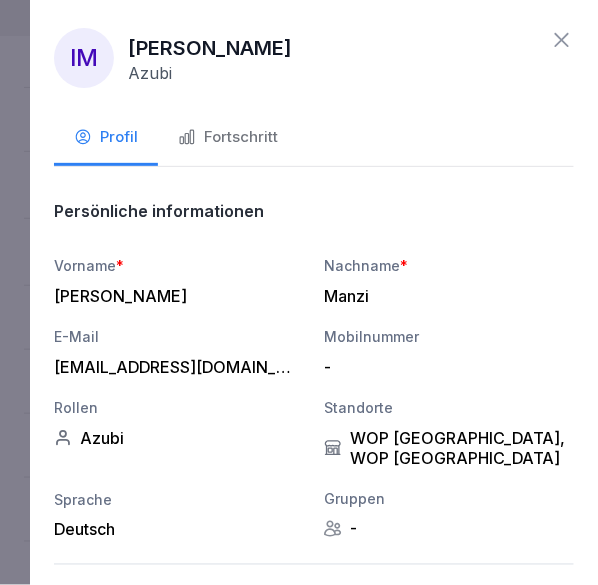 click on "Fortschritt" at bounding box center (228, 137) 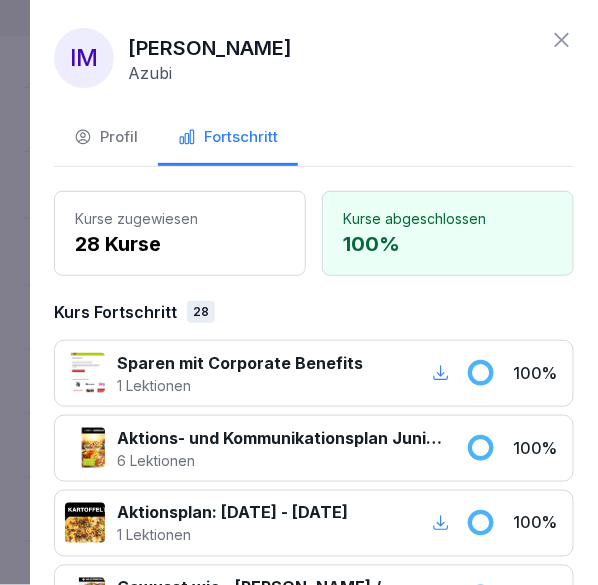 click 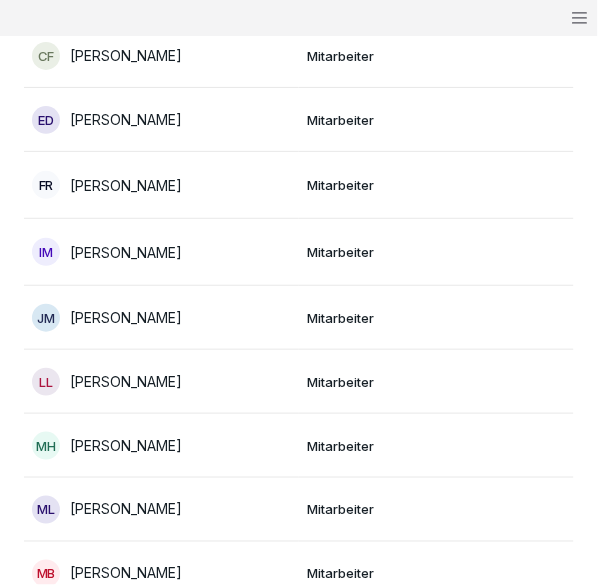 click on "[PERSON_NAME]" at bounding box center [126, 317] 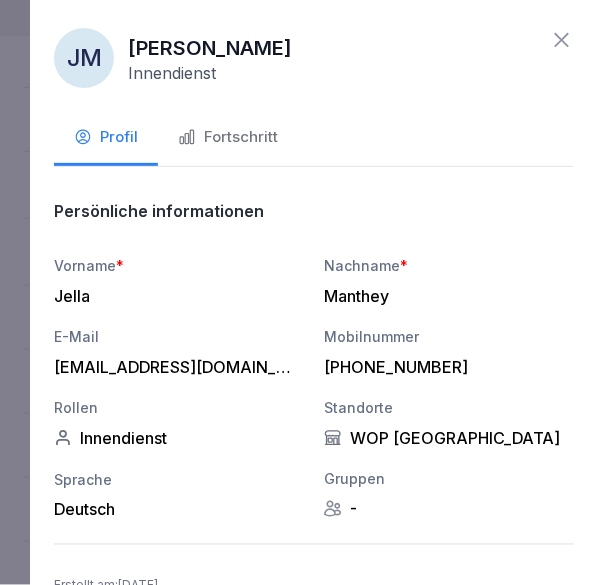 click on "Fortschritt" at bounding box center (228, 137) 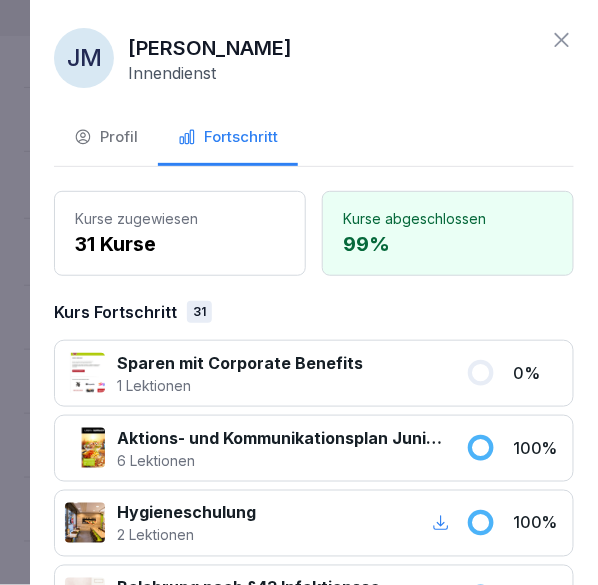 click 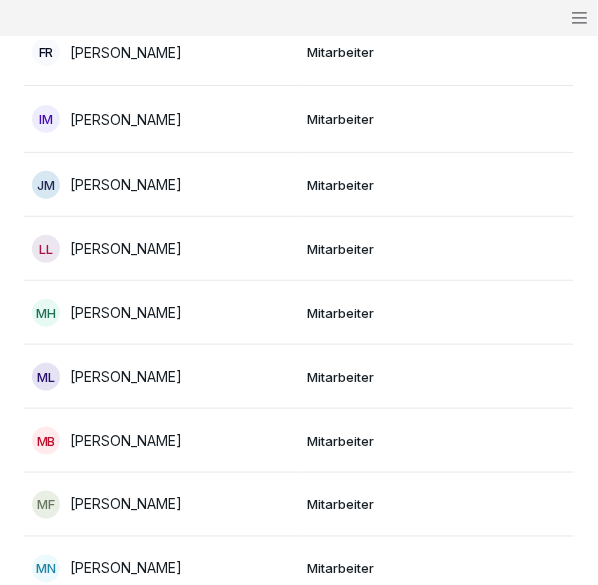 scroll, scrollTop: 480, scrollLeft: 0, axis: vertical 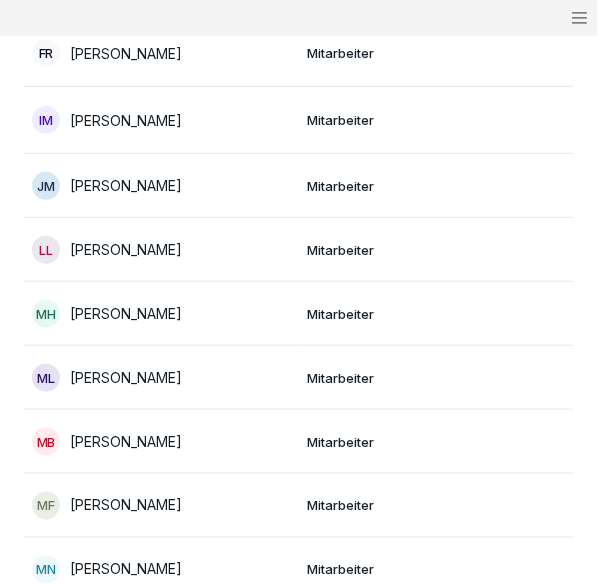 click on "[PERSON_NAME]" at bounding box center [126, 249] 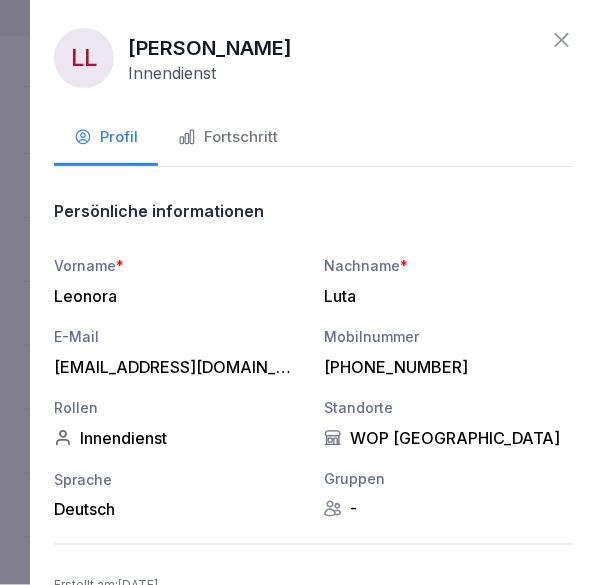 click on "Fortschritt" at bounding box center [228, 137] 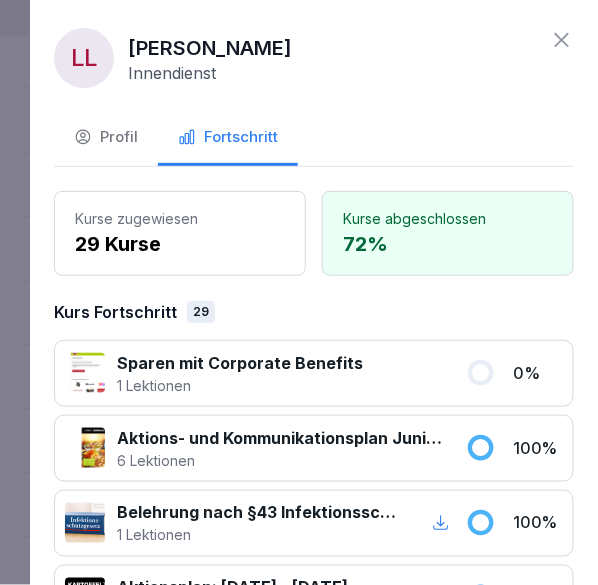 click 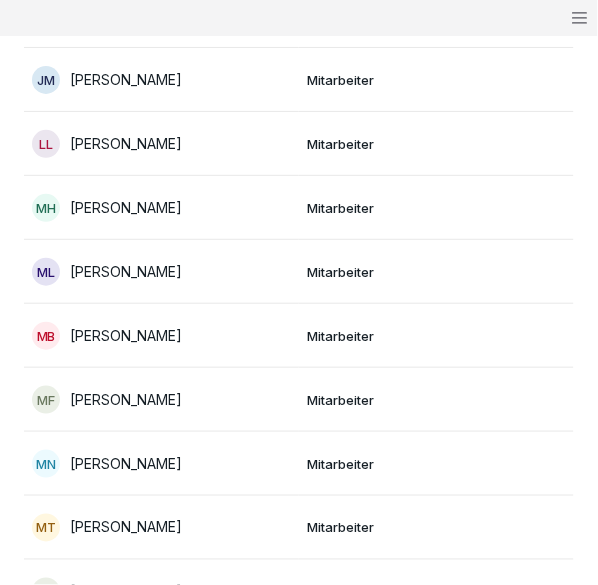 scroll, scrollTop: 588, scrollLeft: 0, axis: vertical 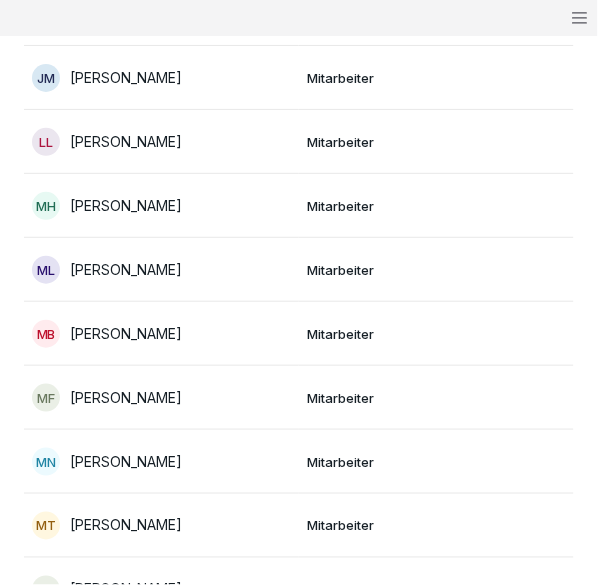 click on "[PERSON_NAME]" at bounding box center [126, 205] 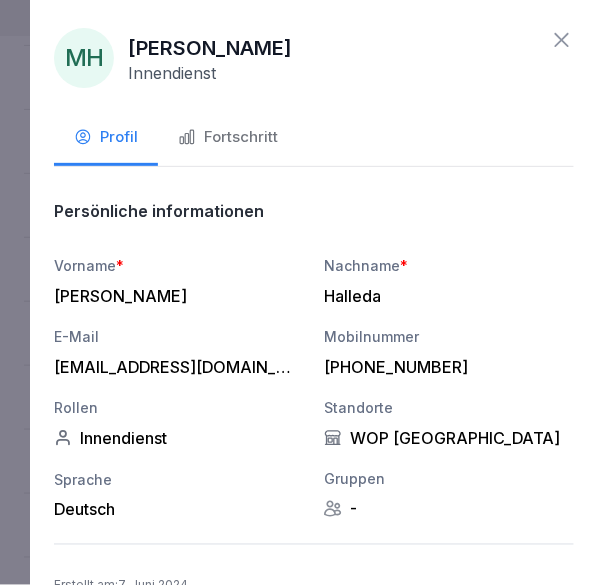 click on "Fortschritt" at bounding box center (228, 137) 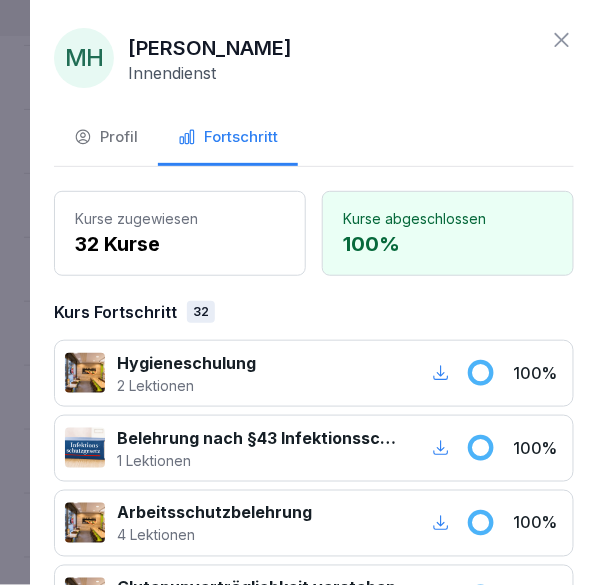 click 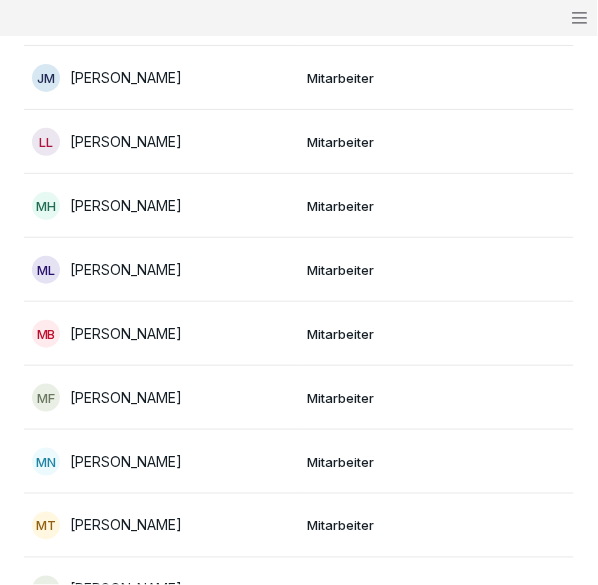 click on "[PERSON_NAME]" at bounding box center (126, 269) 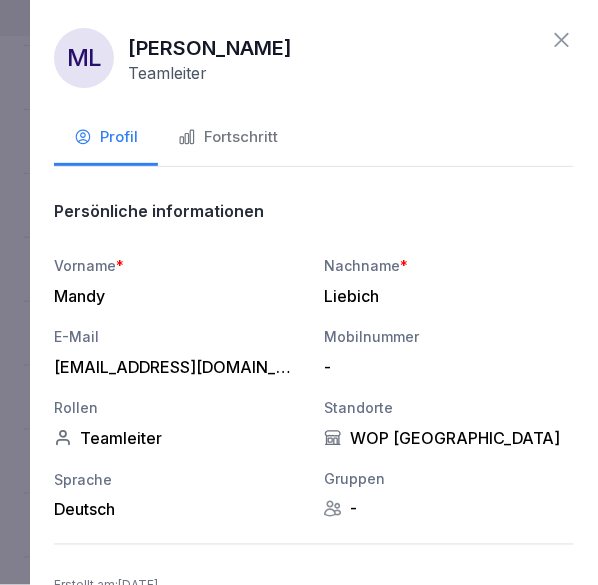 click on "Fortschritt" at bounding box center [228, 137] 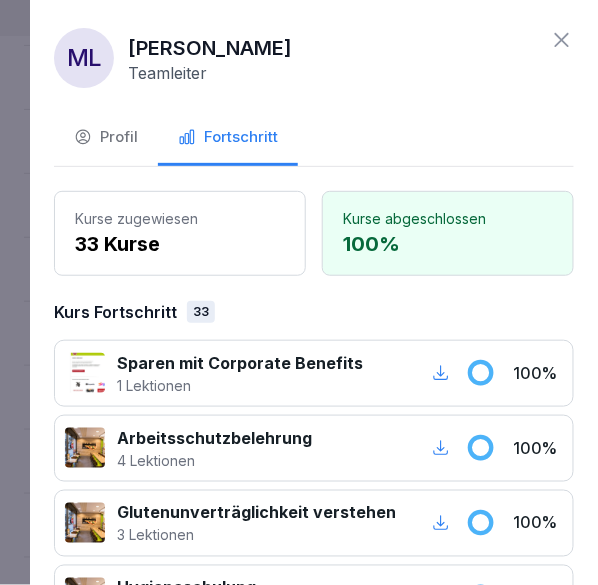 click 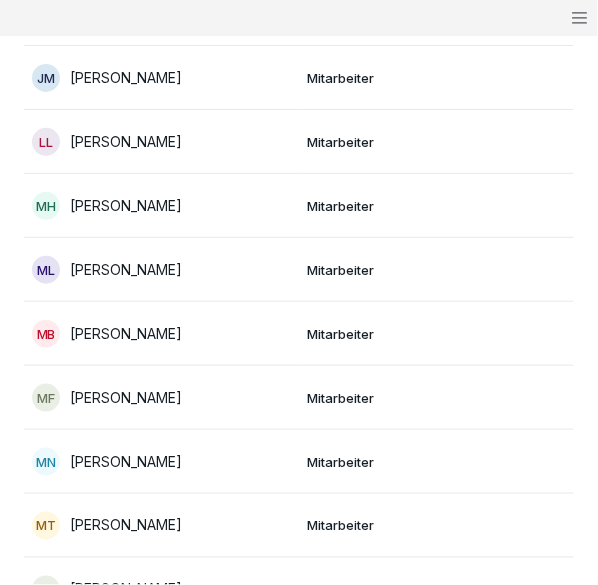 scroll, scrollTop: 0, scrollLeft: 1, axis: horizontal 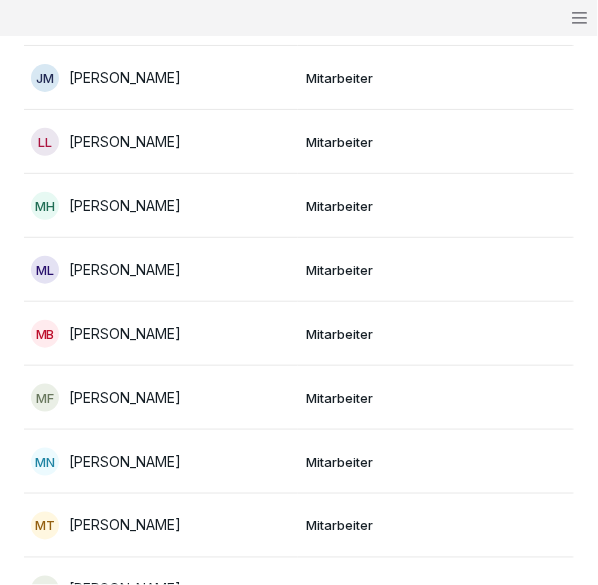 click on "[PERSON_NAME]" at bounding box center (125, 333) 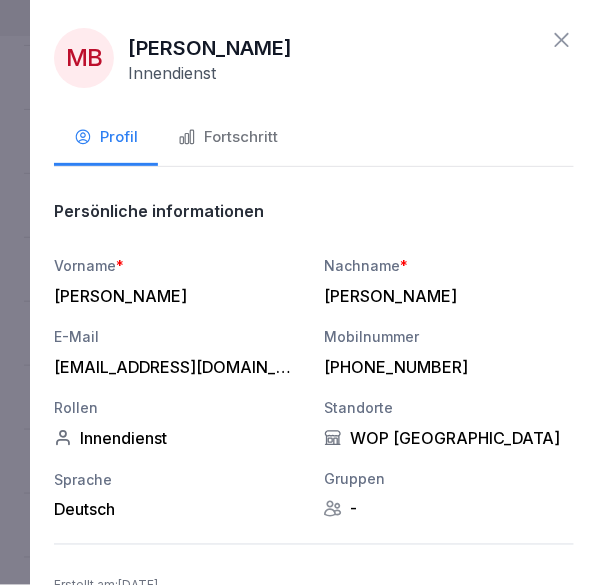 click on "Fortschritt" at bounding box center [228, 137] 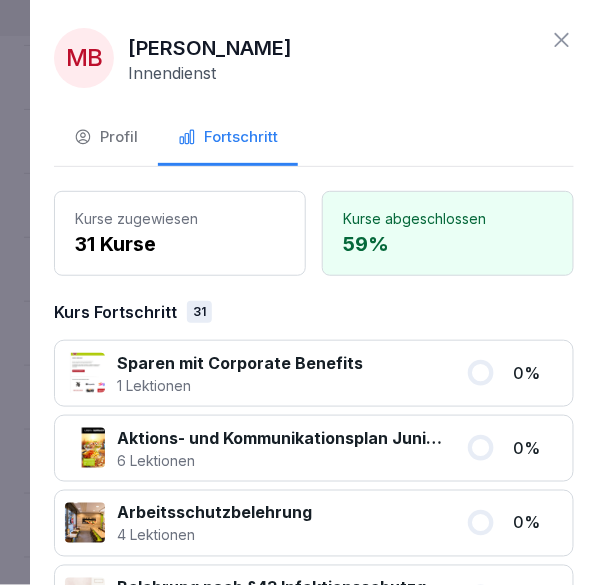 click 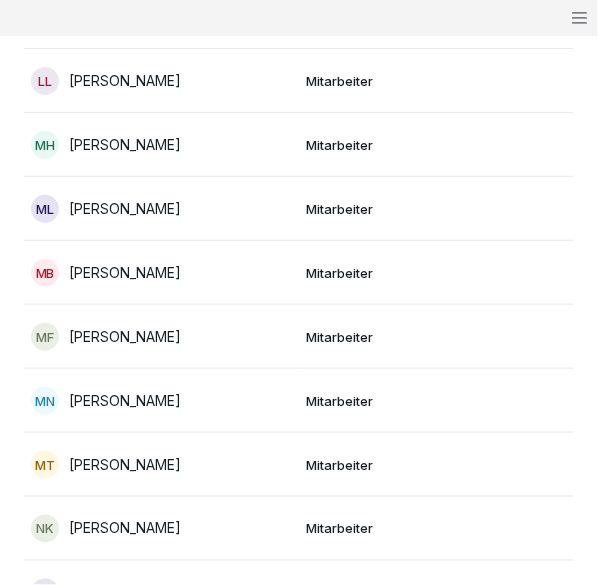 scroll, scrollTop: 654, scrollLeft: 0, axis: vertical 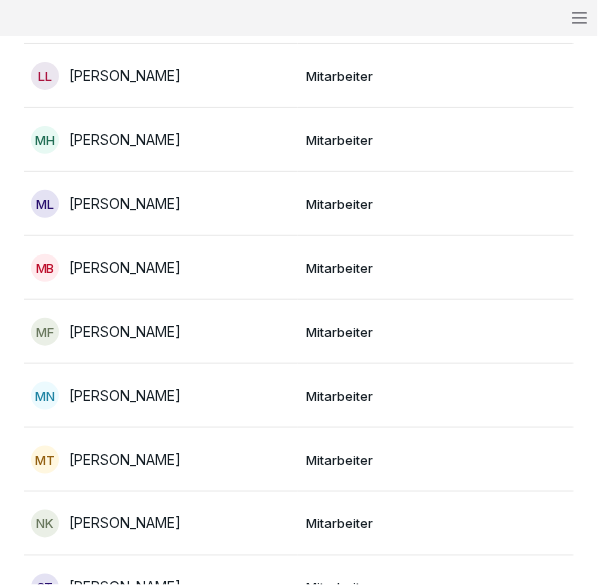 click on "[PERSON_NAME]" at bounding box center (125, 331) 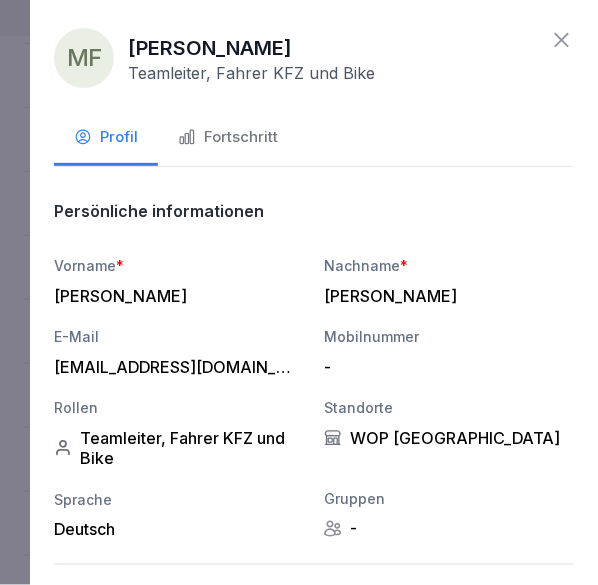 click on "Fortschritt" at bounding box center [228, 137] 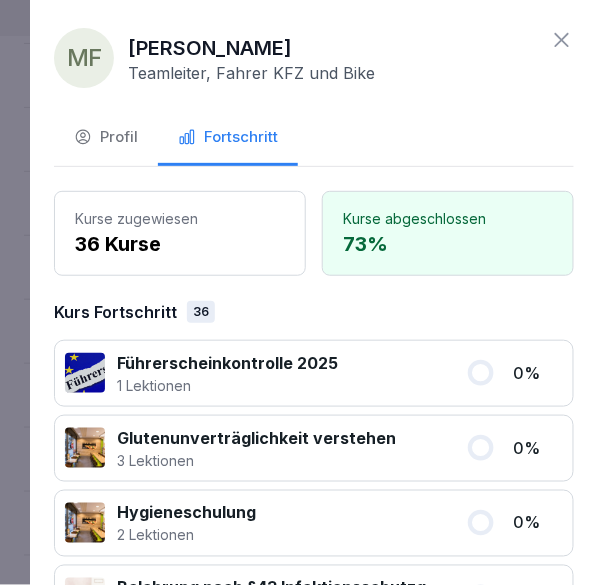 click 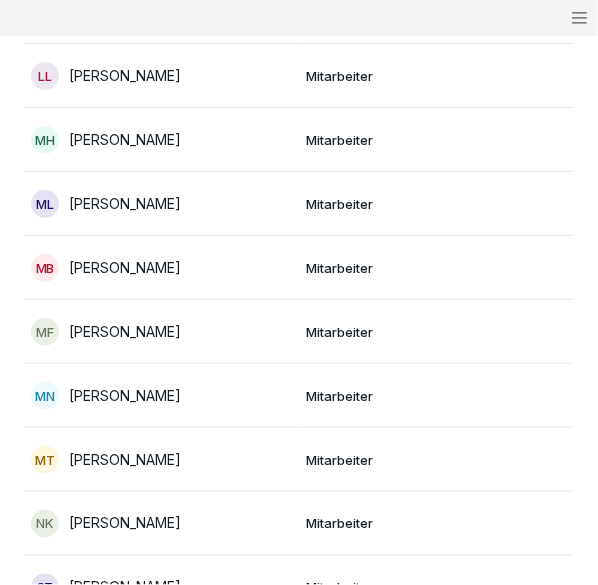 click on "[PERSON_NAME]" at bounding box center [125, 395] 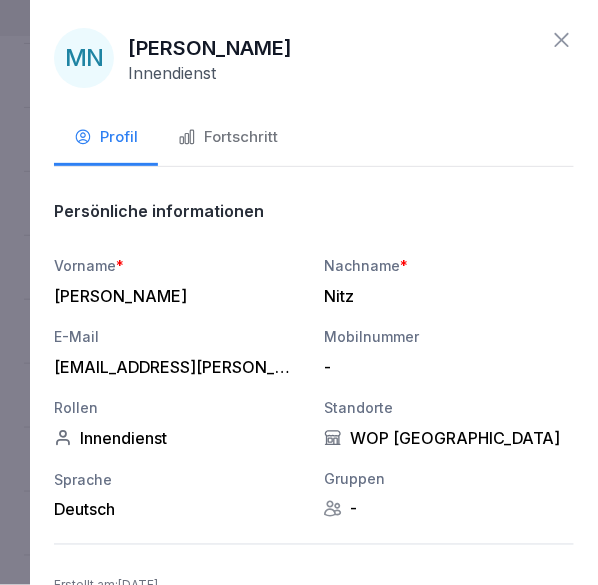 click on "Fortschritt" at bounding box center (228, 137) 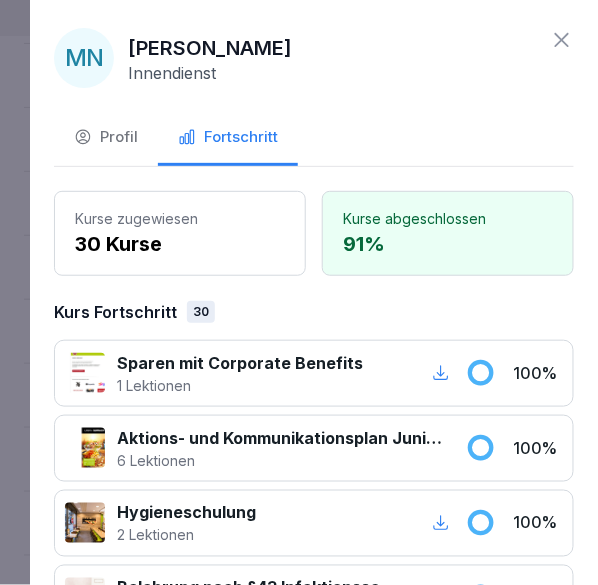 click 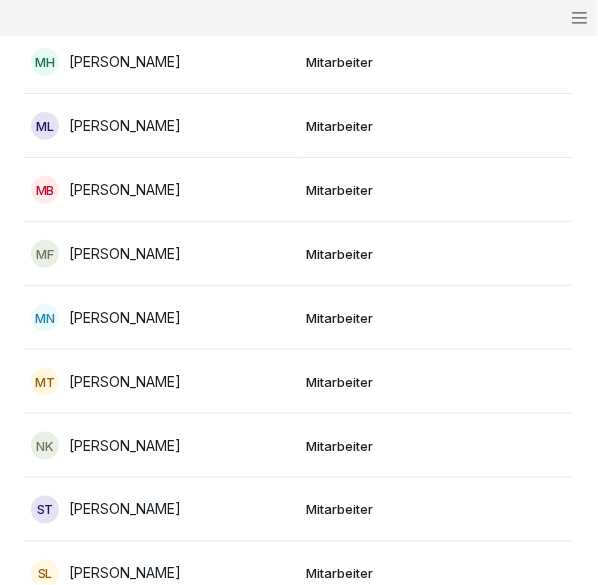 scroll, scrollTop: 735, scrollLeft: 0, axis: vertical 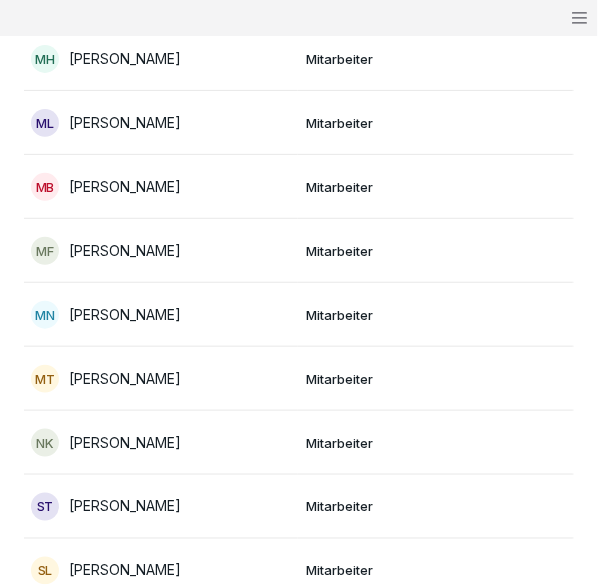 click on "[PERSON_NAME]" at bounding box center [125, 378] 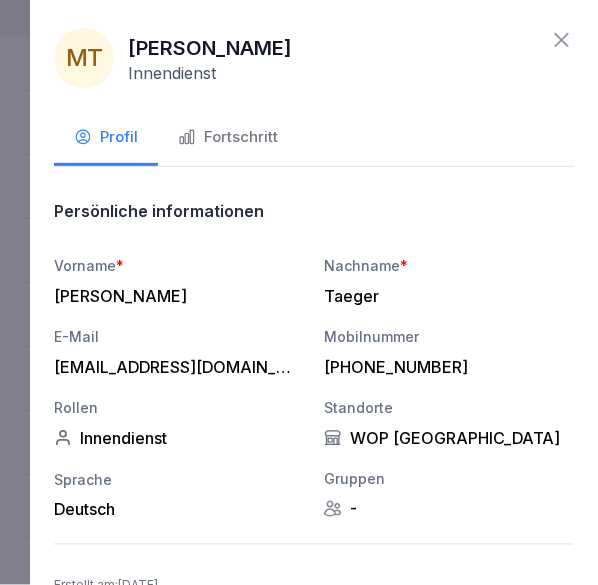click on "Fortschritt" at bounding box center (228, 137) 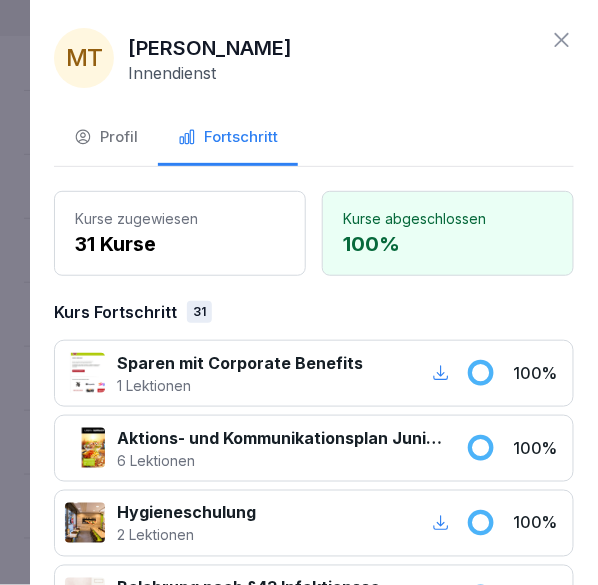 click 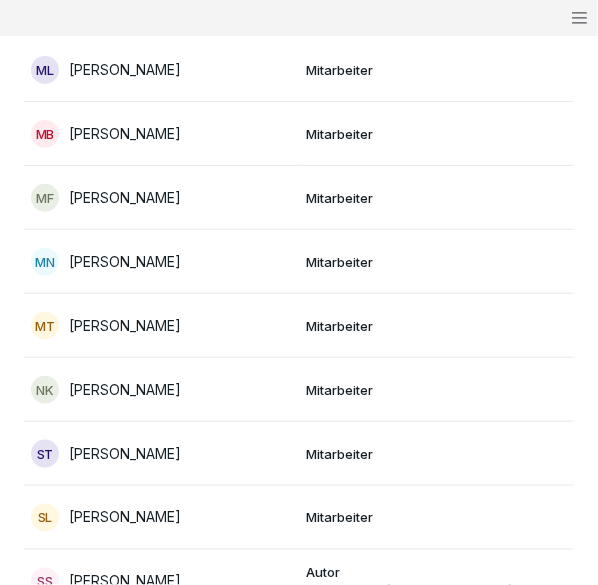 scroll, scrollTop: 856, scrollLeft: 0, axis: vertical 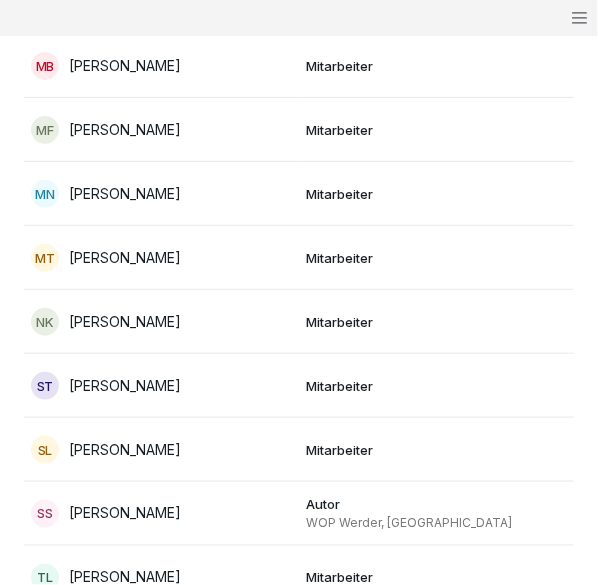 click on "[PERSON_NAME]" at bounding box center (125, 321) 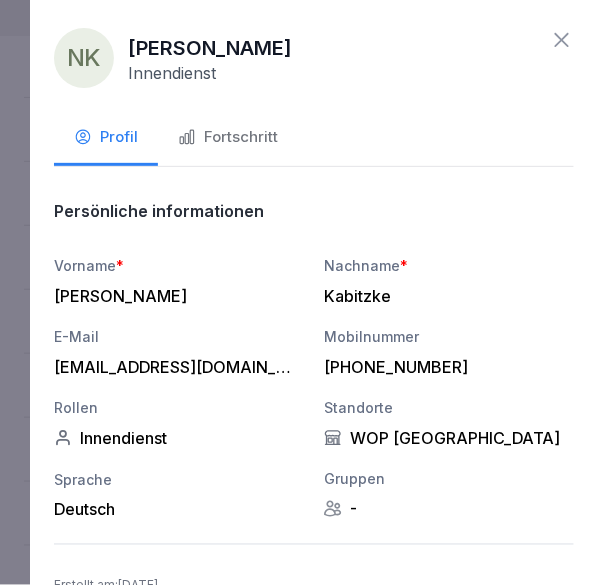 click on "Fortschritt" at bounding box center [228, 137] 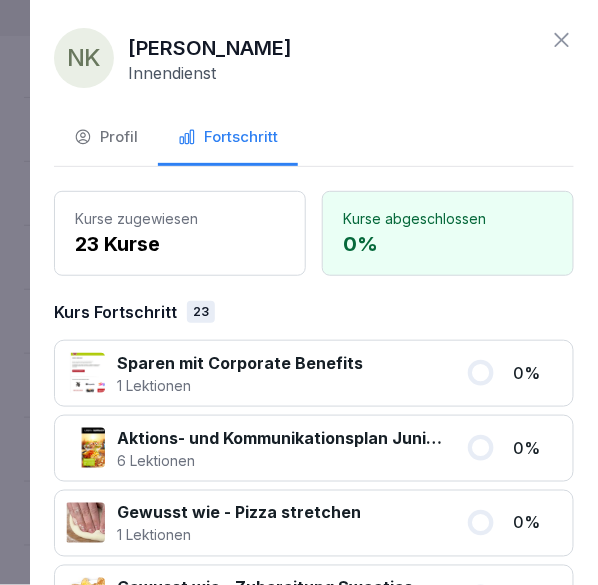 click 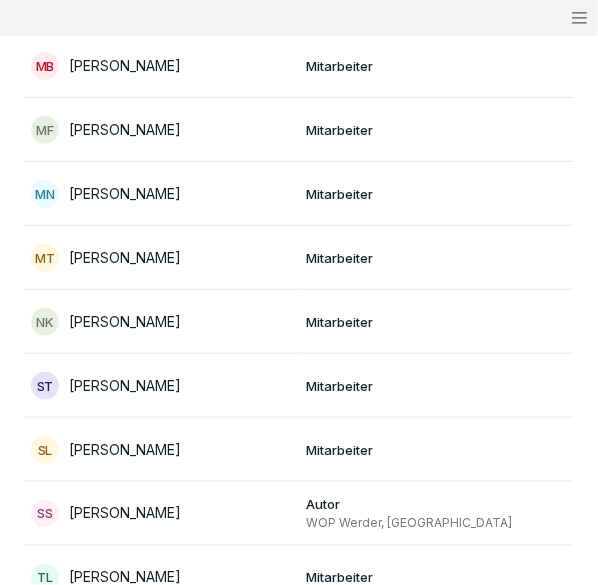click on "[PERSON_NAME]" at bounding box center (125, 385) 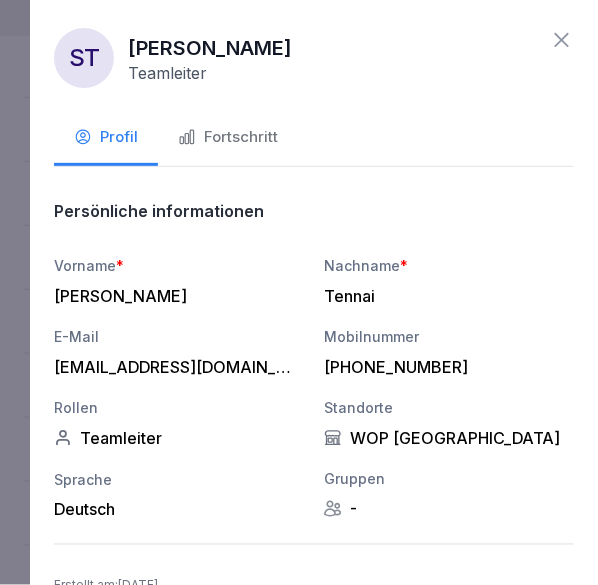 click on "Fortschritt" at bounding box center (228, 137) 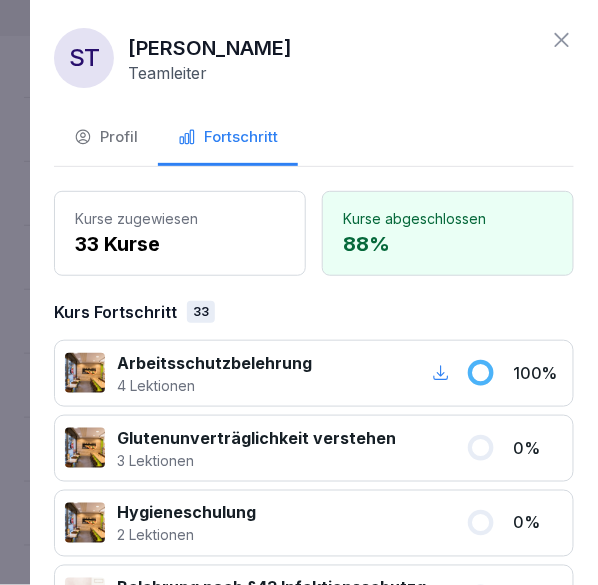 click 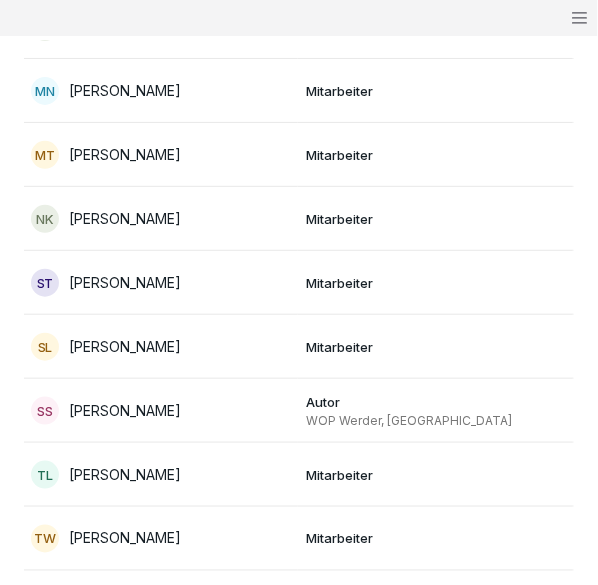 scroll, scrollTop: 974, scrollLeft: 0, axis: vertical 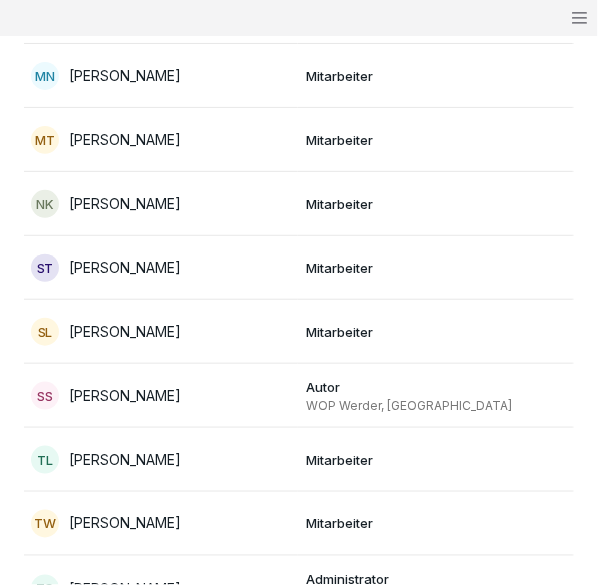 click on "[PERSON_NAME]" at bounding box center (125, 331) 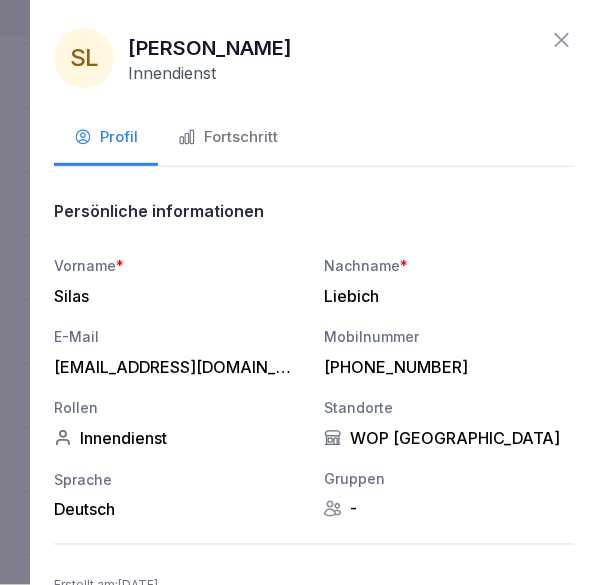 click on "Fortschritt" at bounding box center (228, 137) 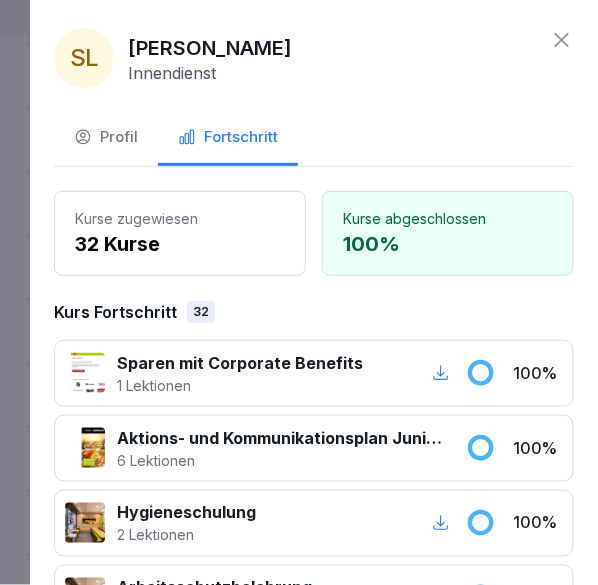 click 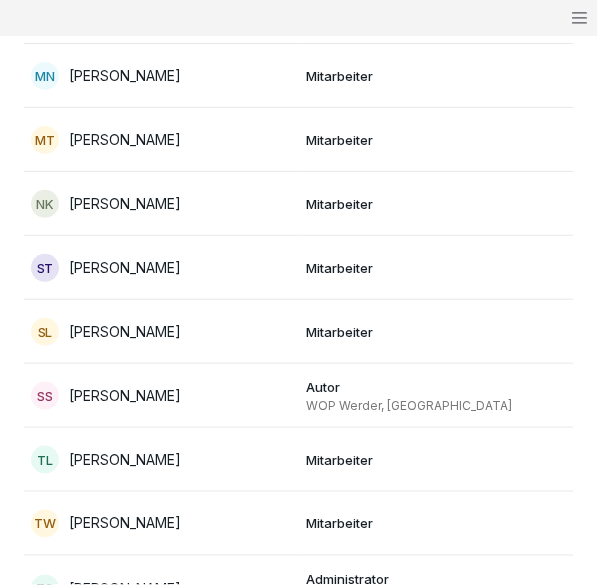 scroll, scrollTop: 995, scrollLeft: 0, axis: vertical 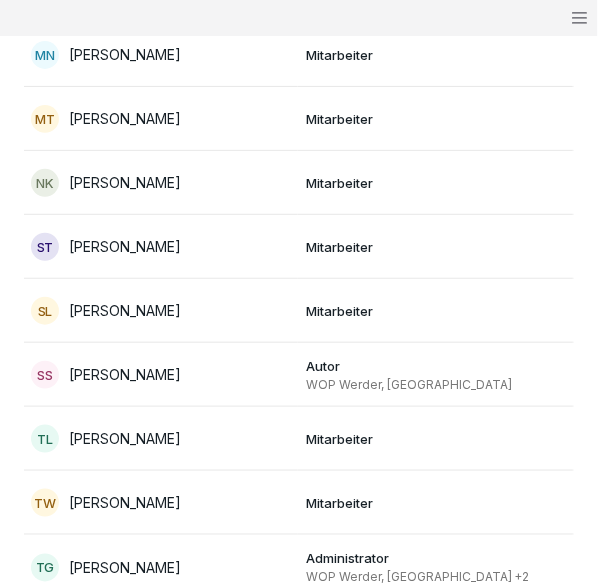 click on "[PERSON_NAME]" at bounding box center [125, 374] 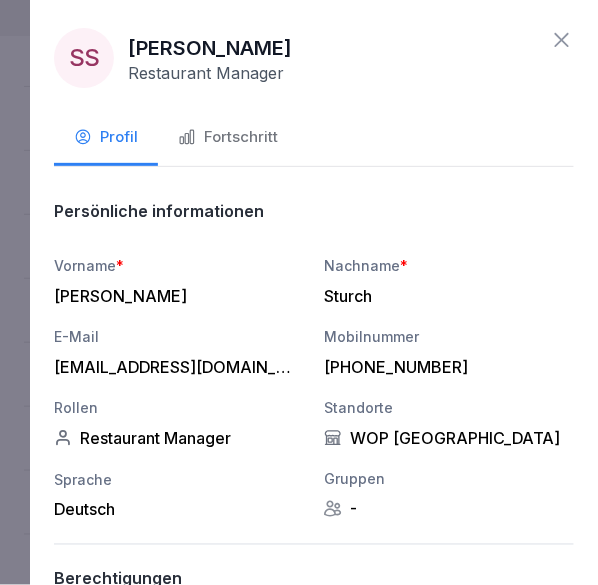 click on "Fortschritt" at bounding box center (228, 137) 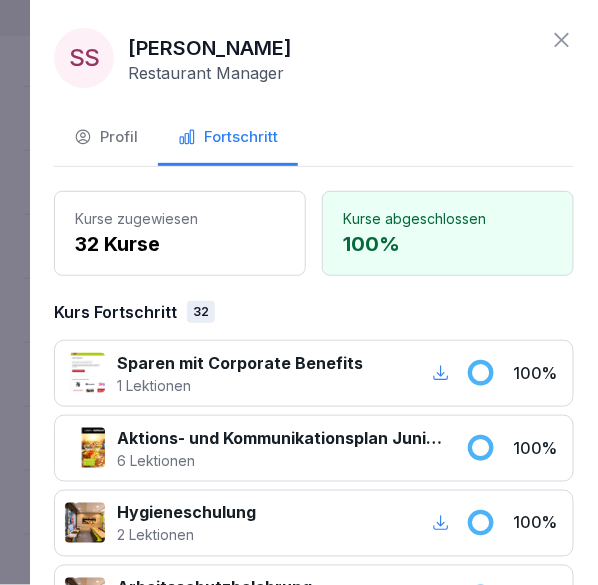 click 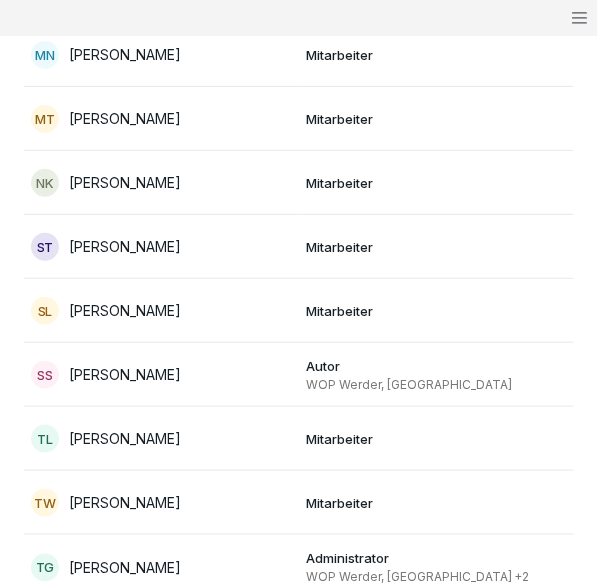 click on "TL [PERSON_NAME]" at bounding box center (160, 439) 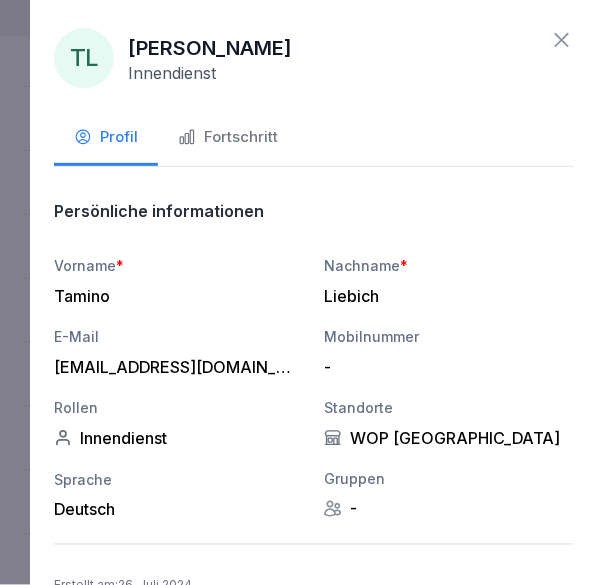 click on "Fortschritt" at bounding box center [228, 137] 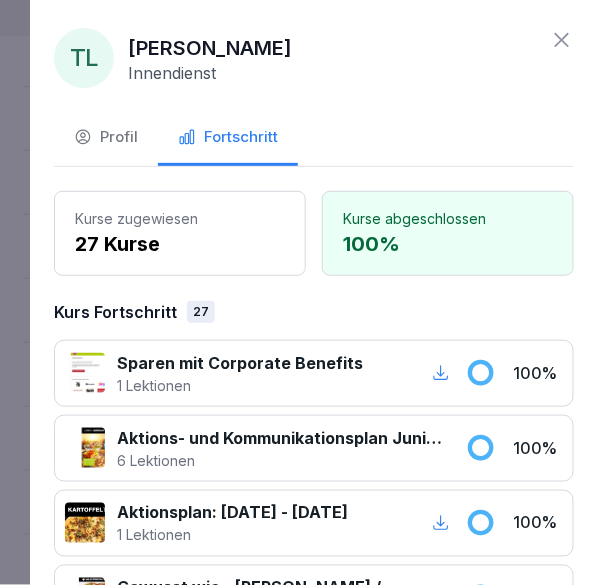 click 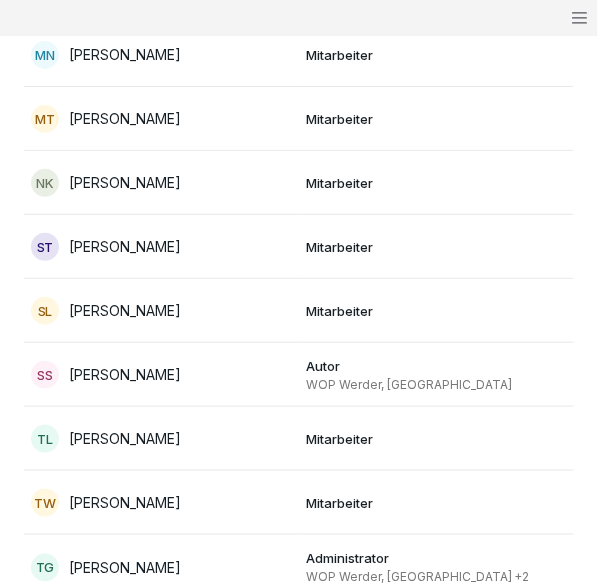 click on "[PERSON_NAME]" at bounding box center [125, 502] 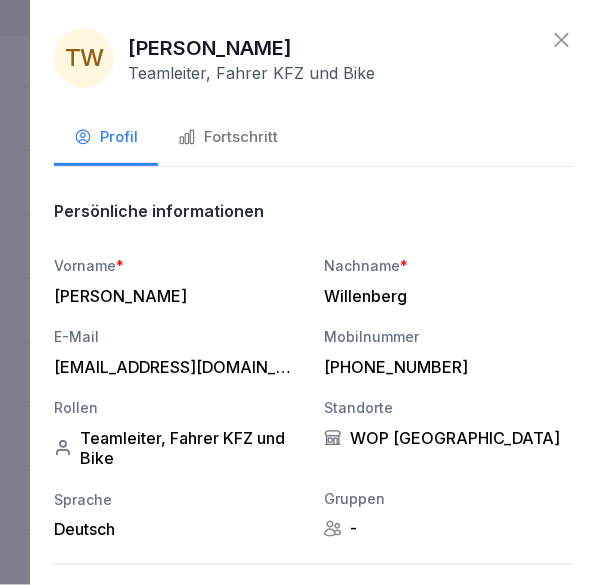 click on "Fortschritt" at bounding box center (228, 137) 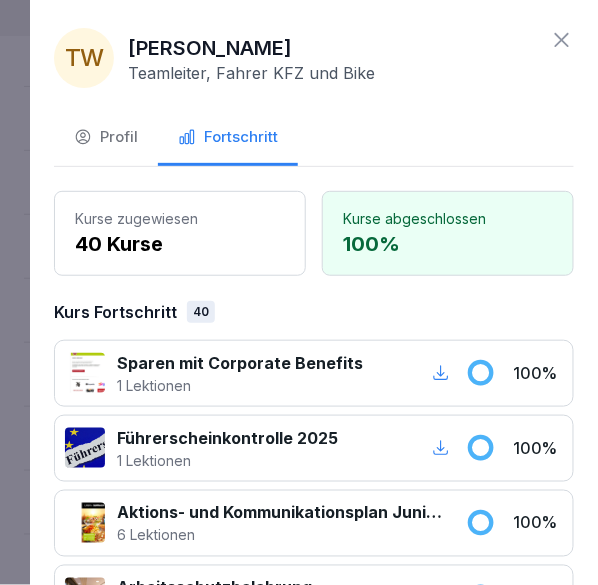 click 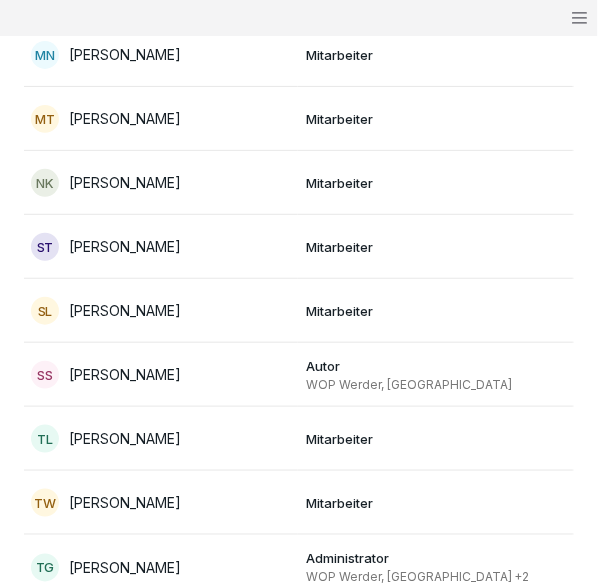click on "[PERSON_NAME]" at bounding box center (125, 568) 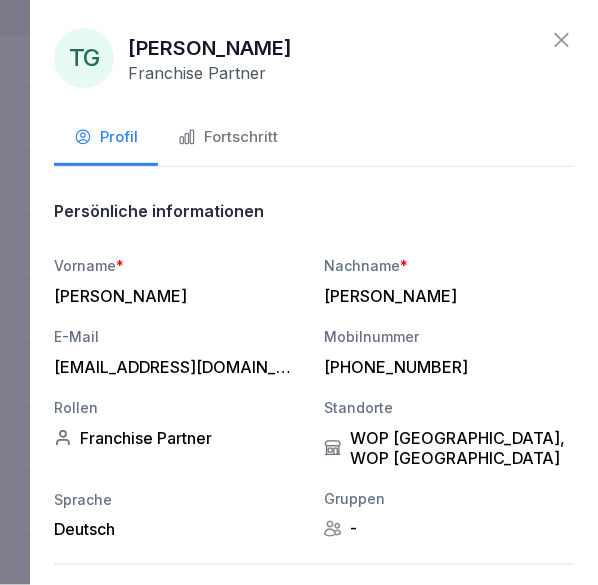 click on "Fortschritt" at bounding box center (228, 137) 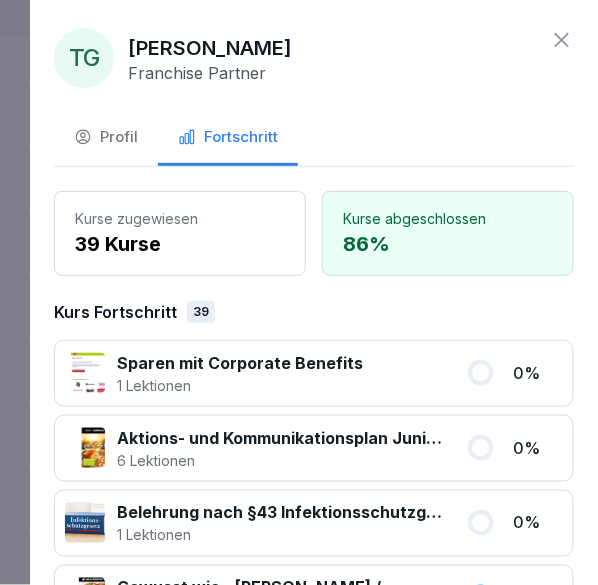 click 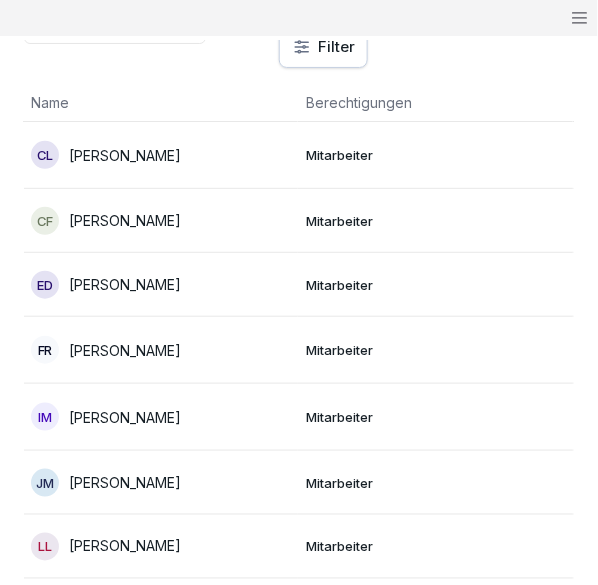 scroll, scrollTop: 0, scrollLeft: 0, axis: both 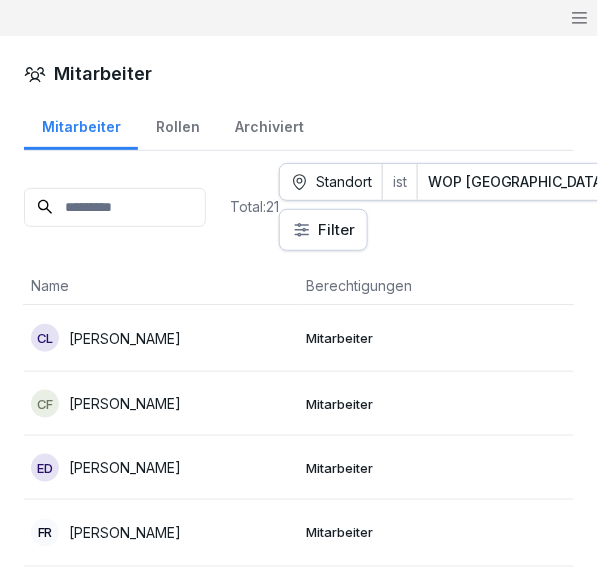click on "Mitarbeiter" at bounding box center (299, 73) 